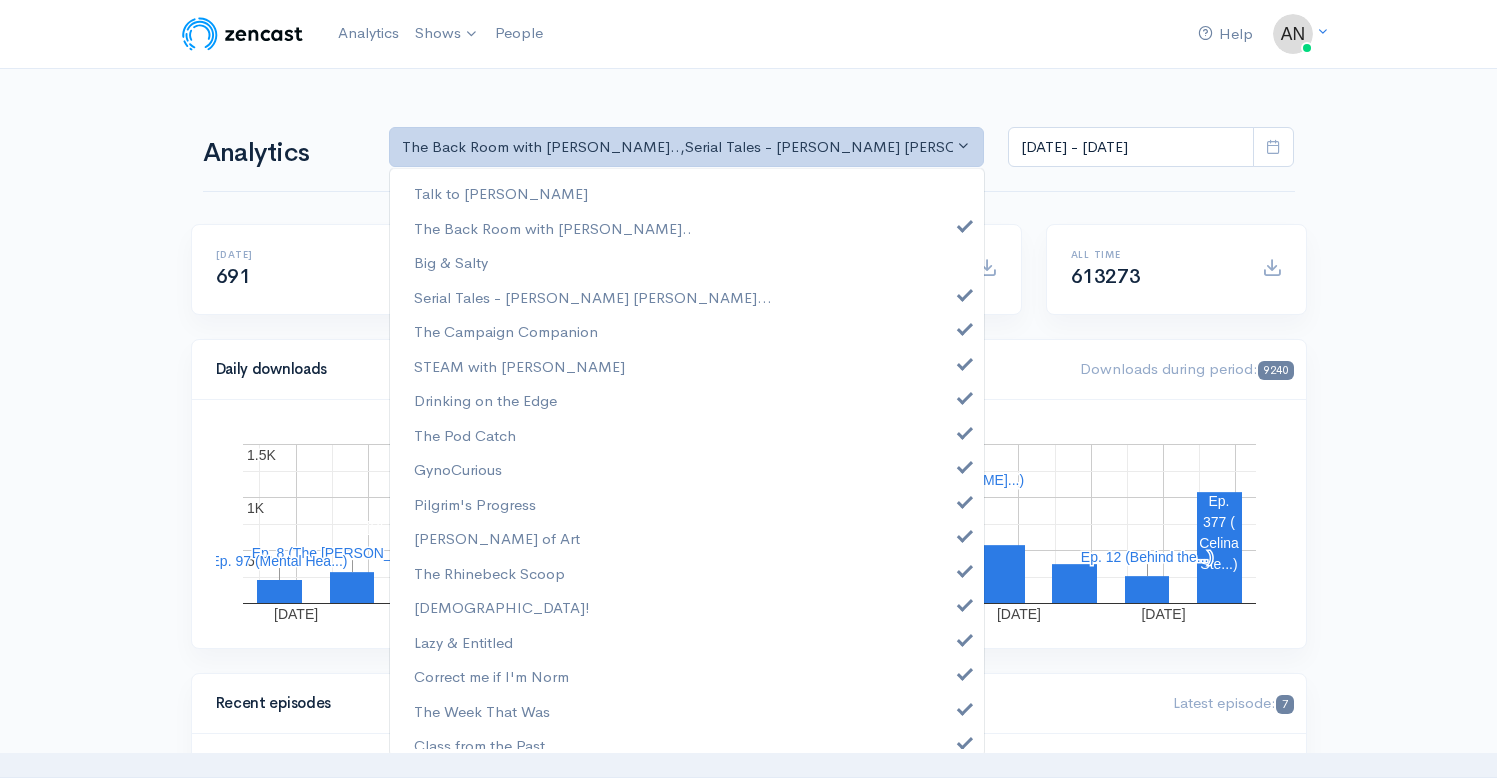 select on "10316" 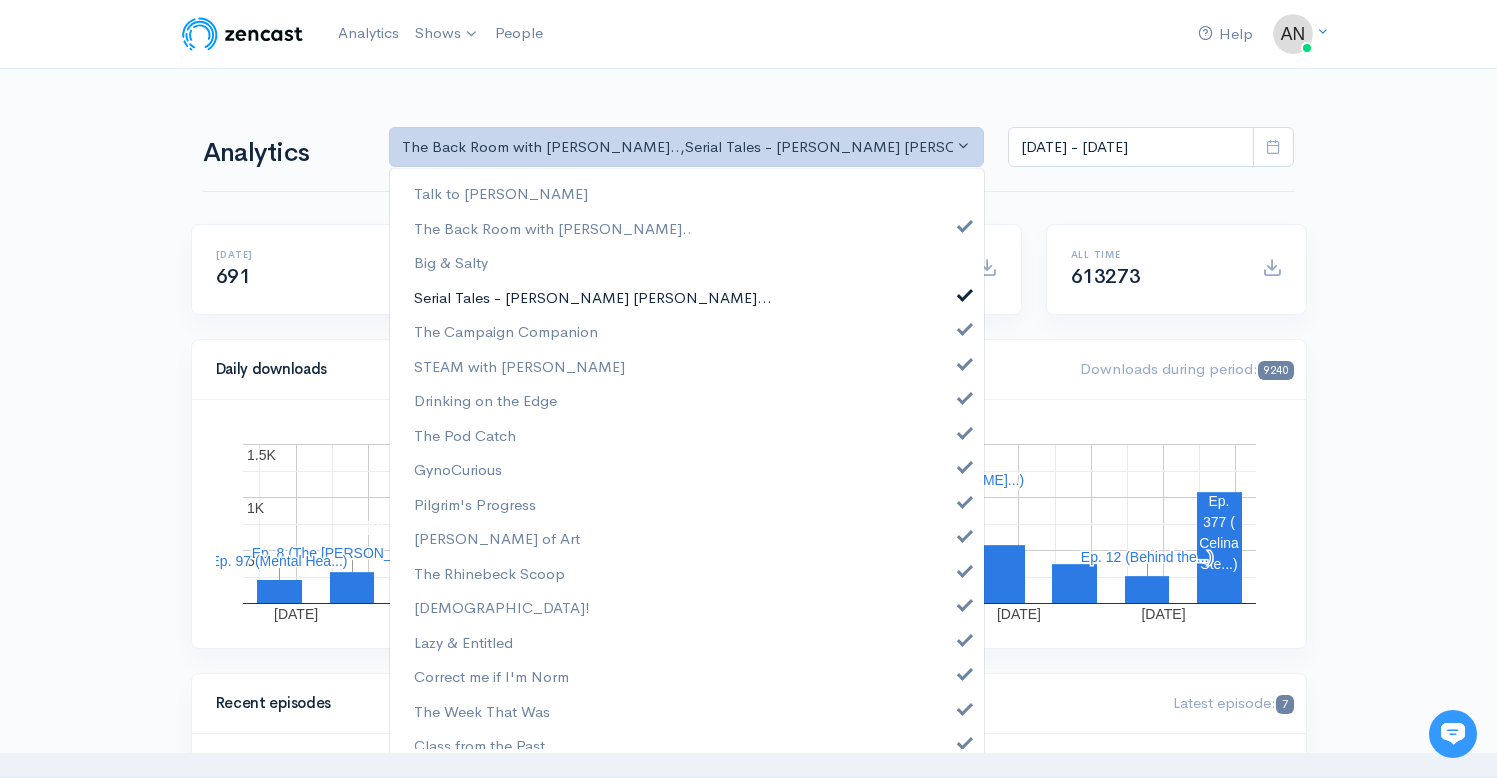 scroll, scrollTop: 24, scrollLeft: 0, axis: vertical 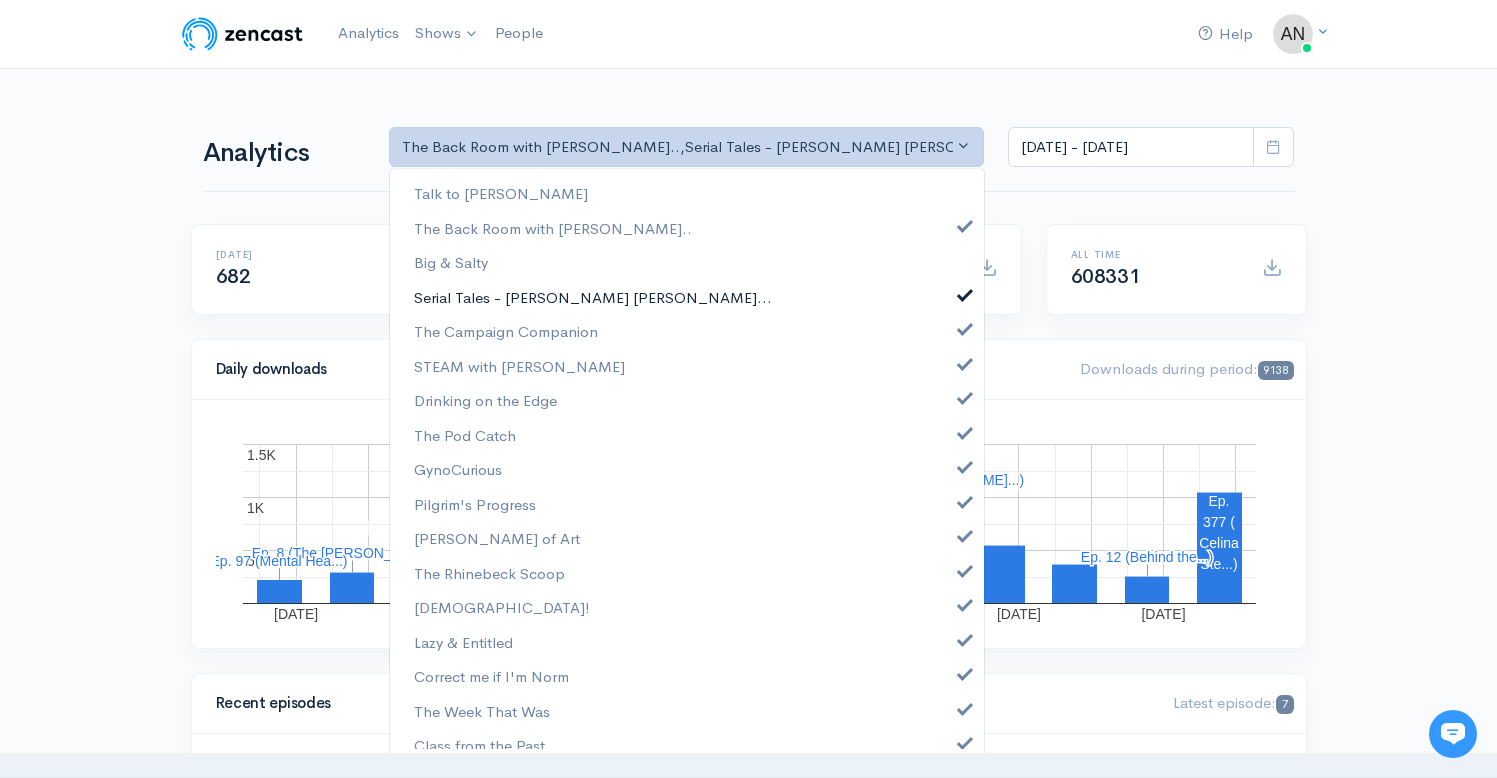 click at bounding box center [965, 292] 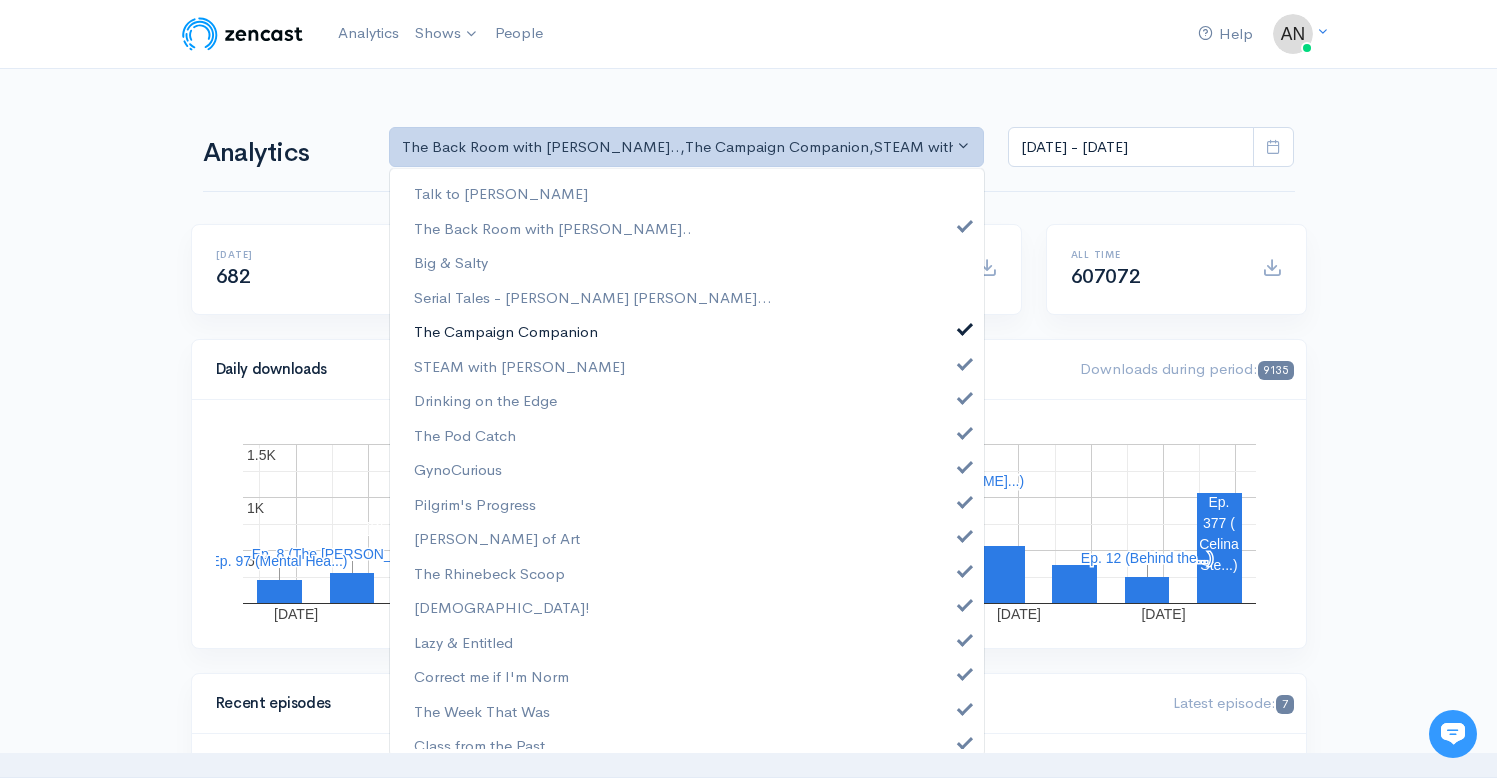 click on "The Campaign Companion" at bounding box center (687, 331) 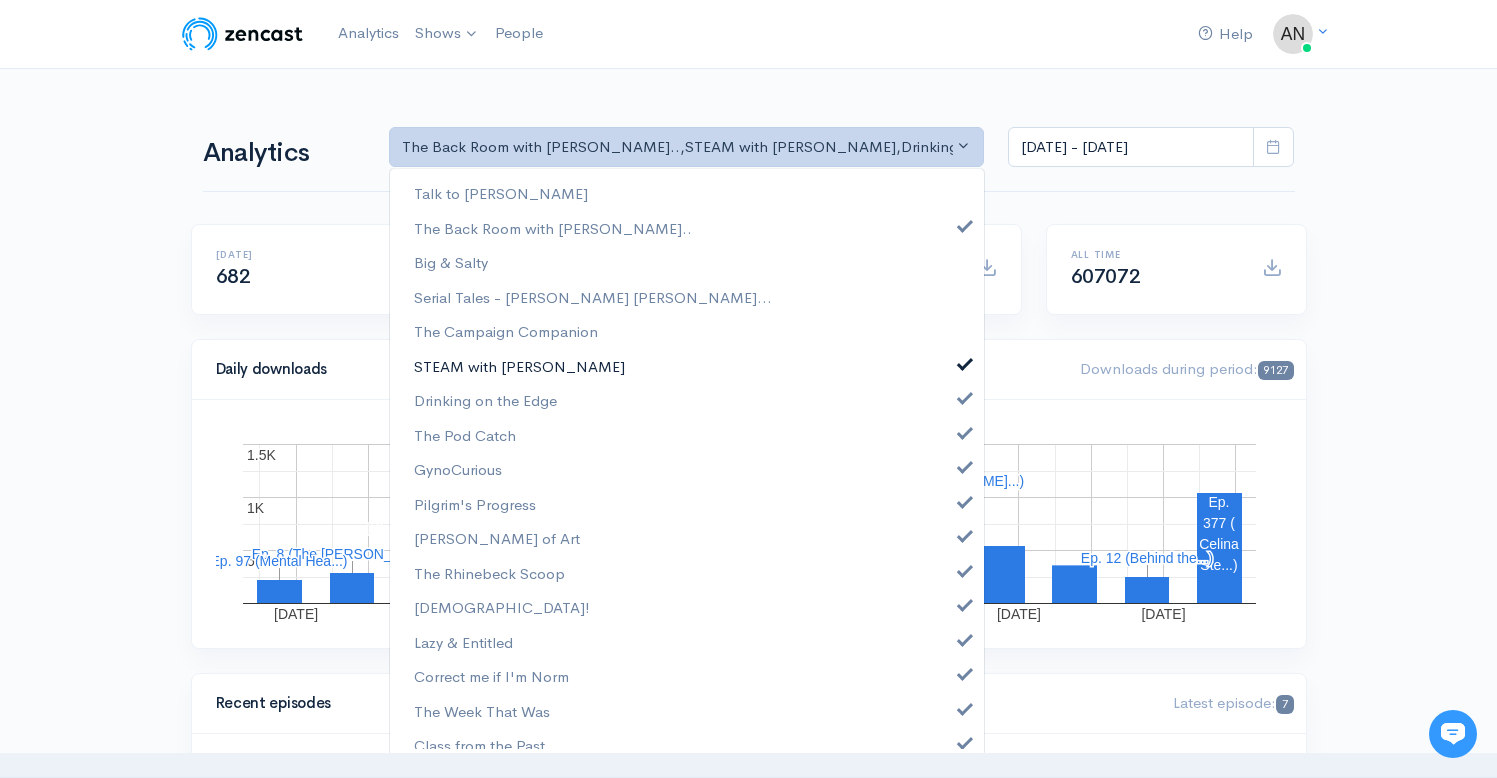 click at bounding box center [965, 361] 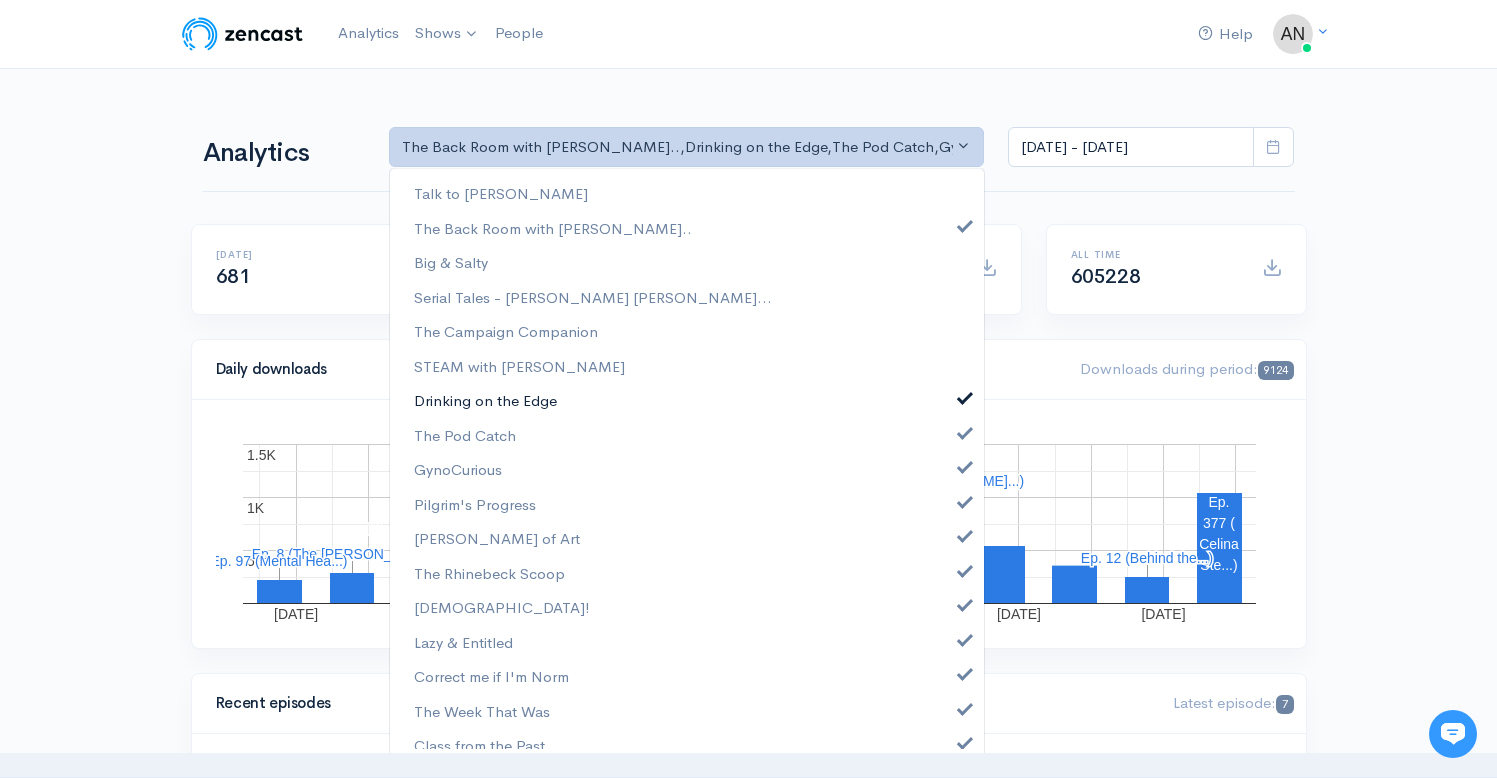 click on "Drinking on the Edge" at bounding box center (687, 400) 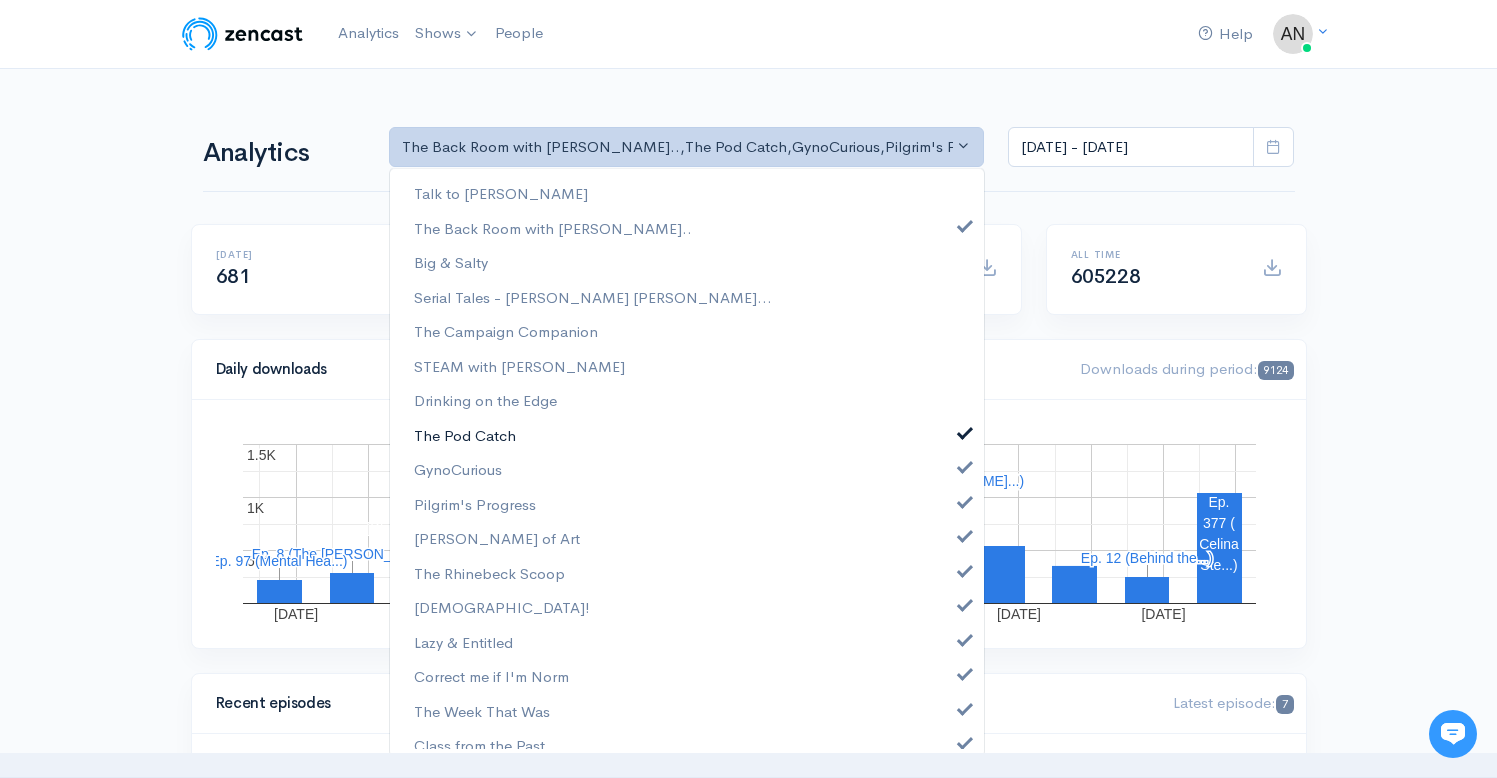 click on "The Pod Catch" at bounding box center [687, 435] 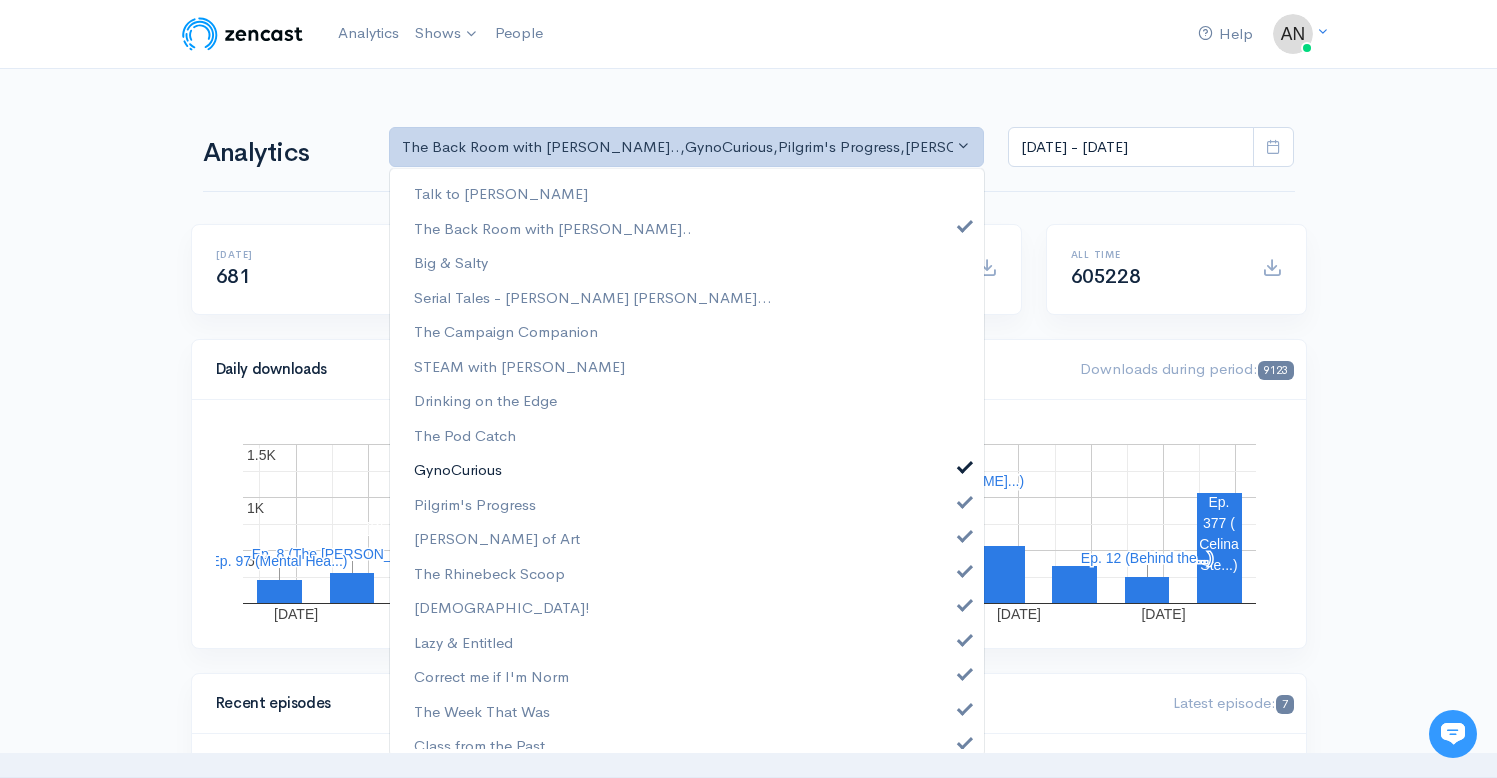 click on "GynoCurious" at bounding box center [687, 469] 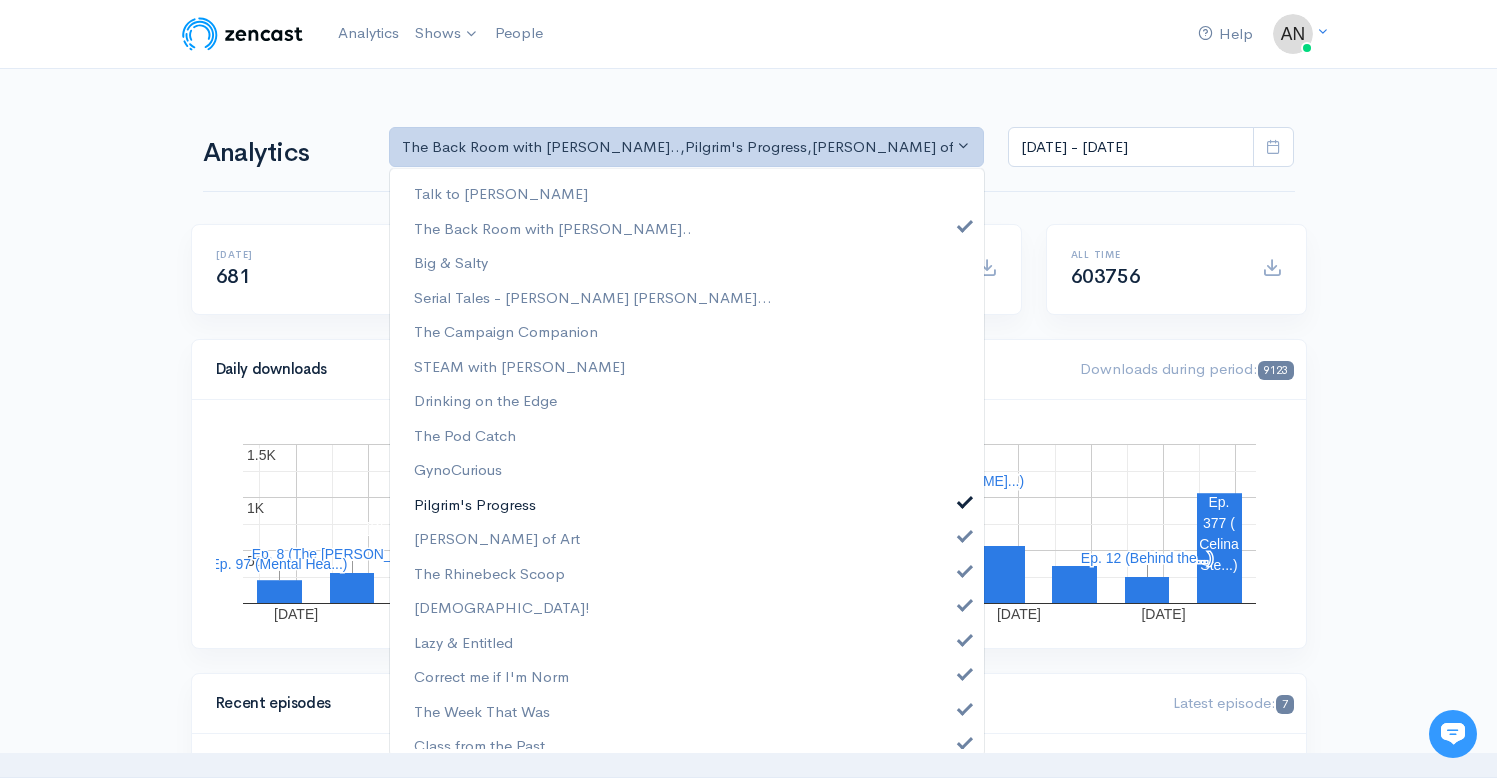 click at bounding box center [965, 499] 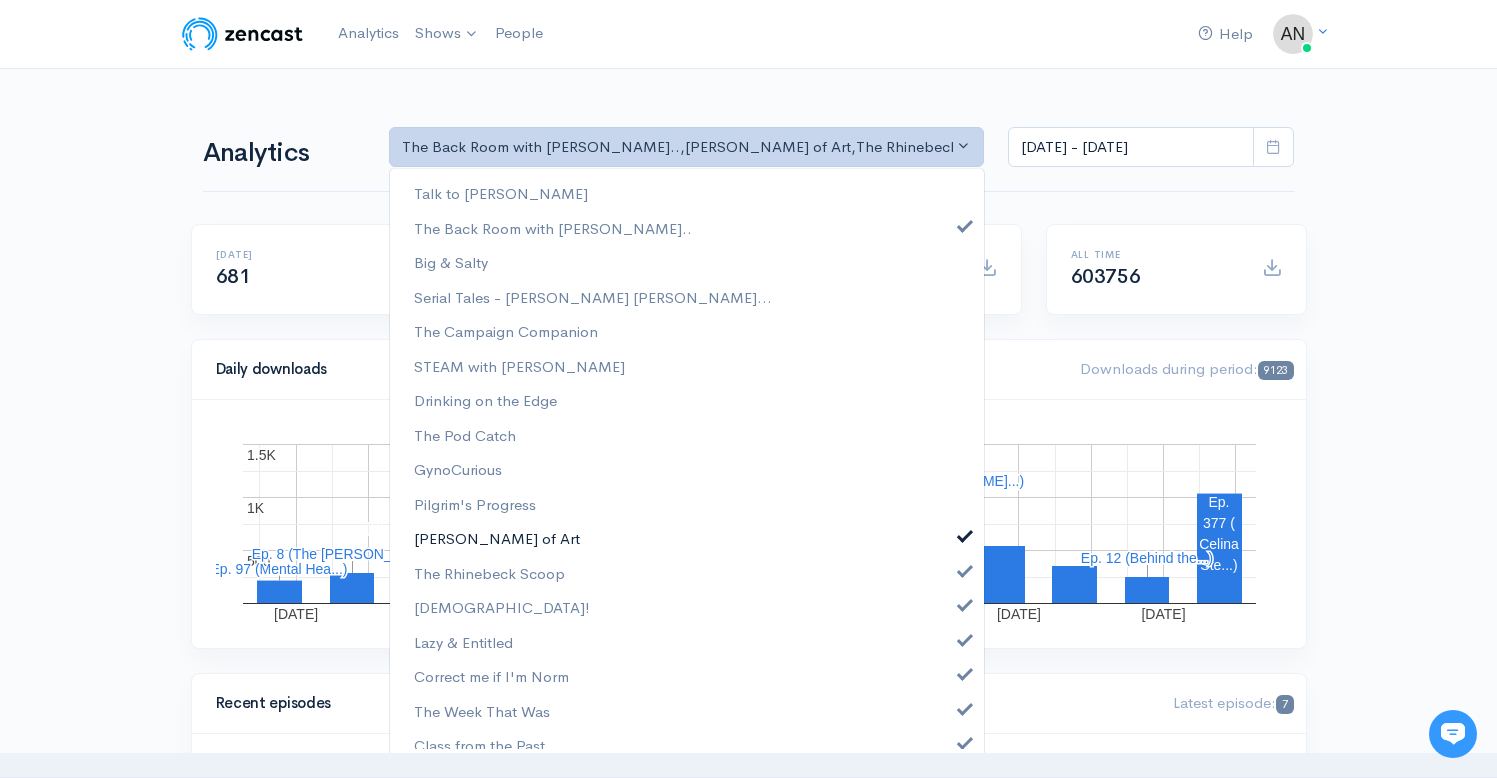 click at bounding box center (965, 533) 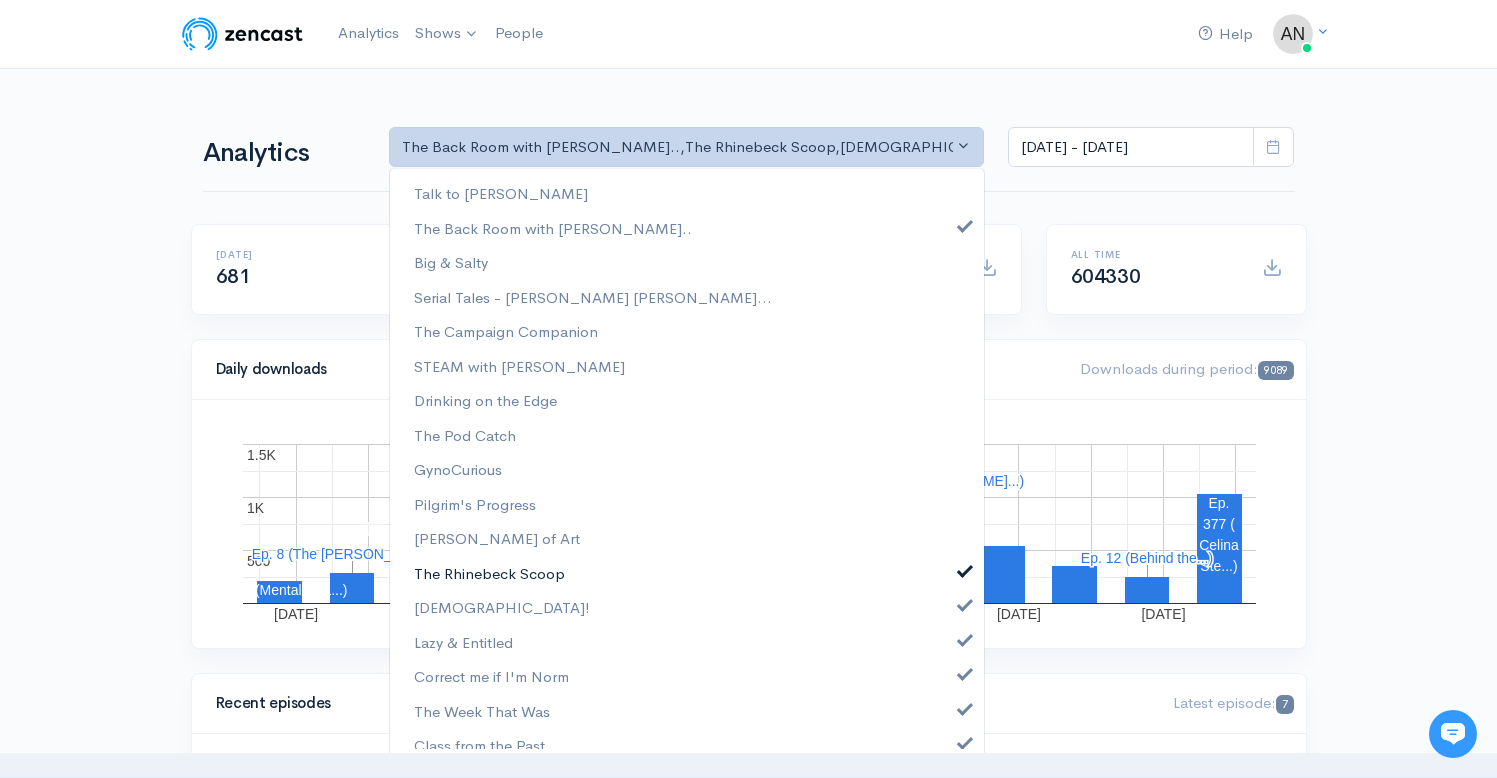 click at bounding box center [965, 568] 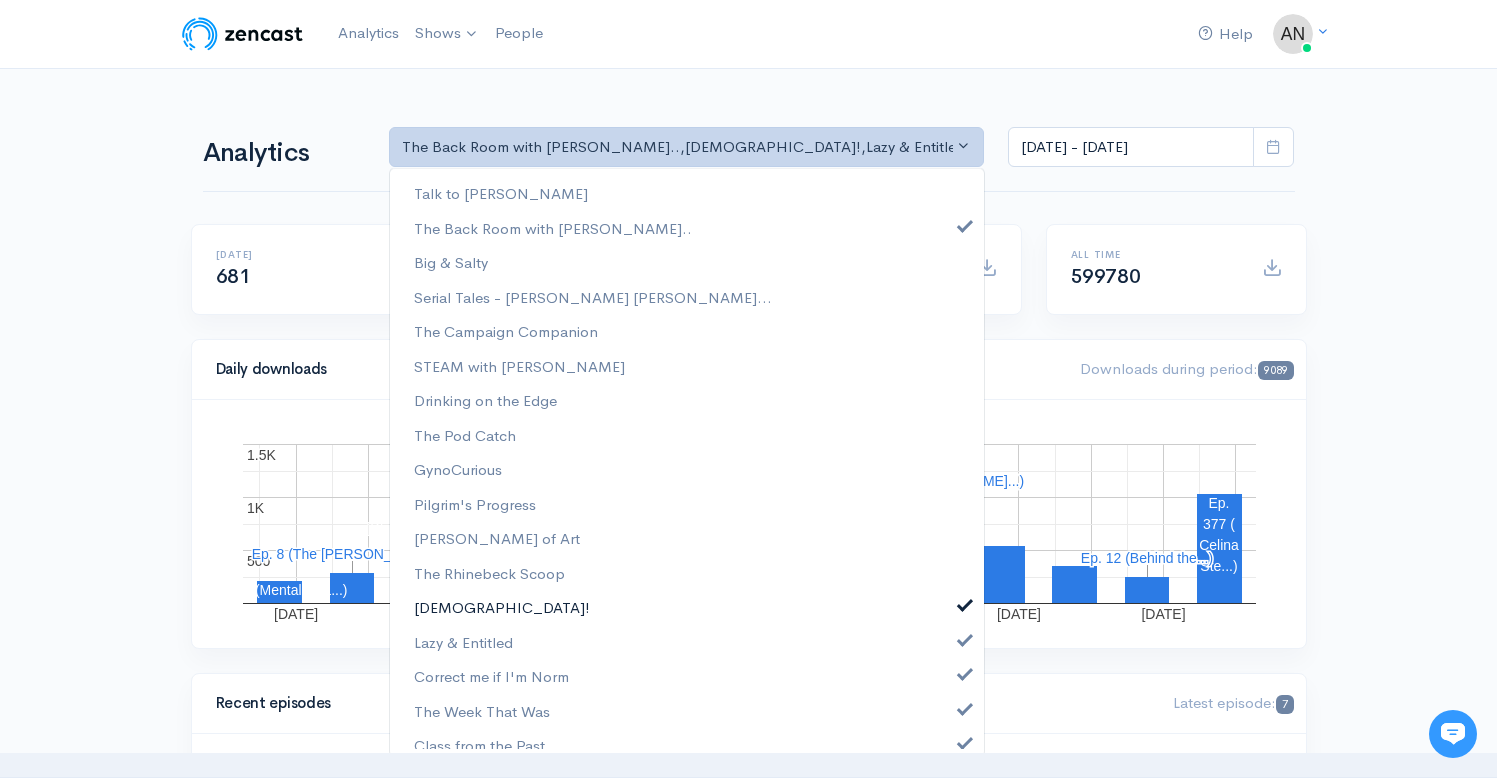 click on "[DEMOGRAPHIC_DATA]!" at bounding box center [687, 607] 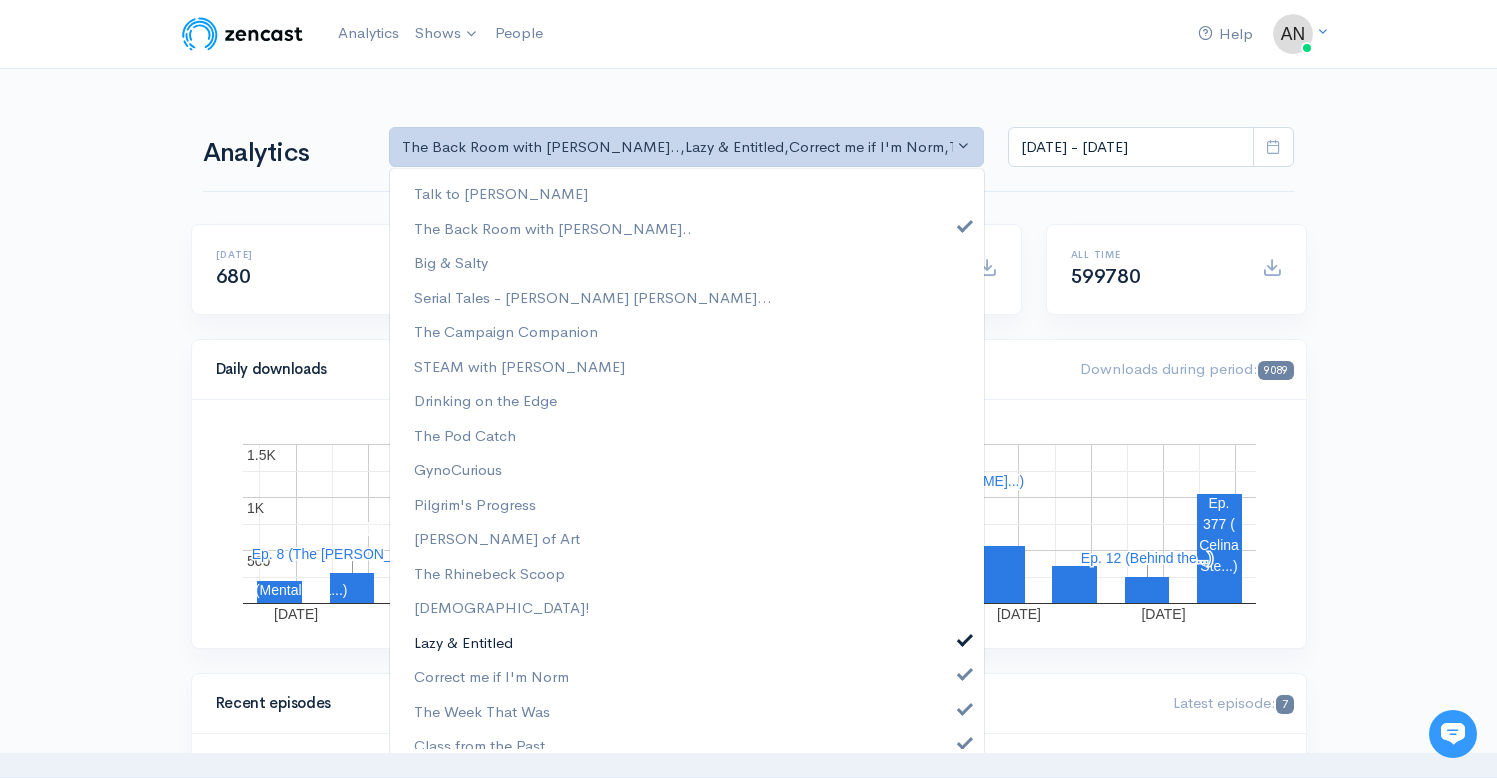 click on "Lazy & Entitled" at bounding box center [687, 642] 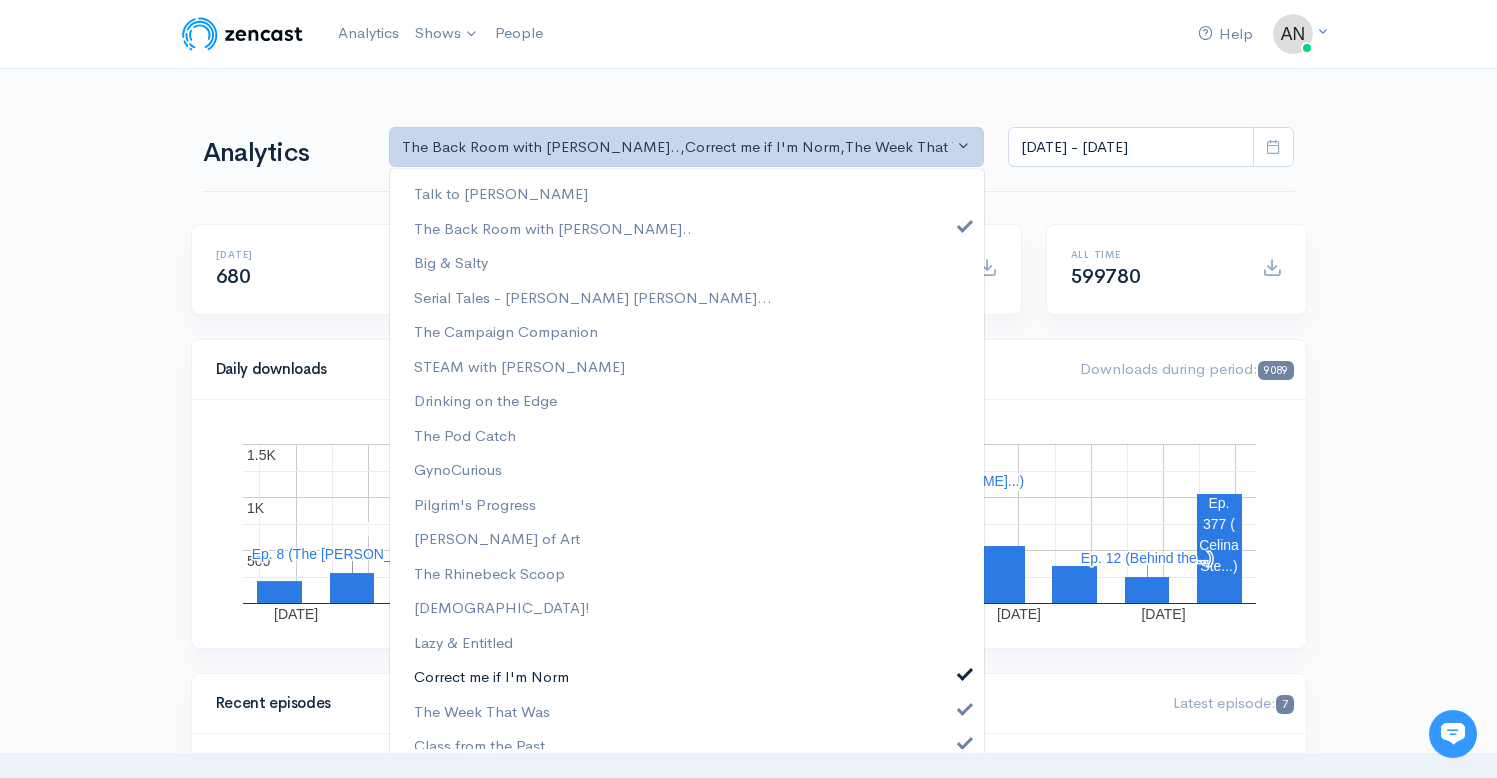 click on "Correct me if I'm Norm" at bounding box center [687, 676] 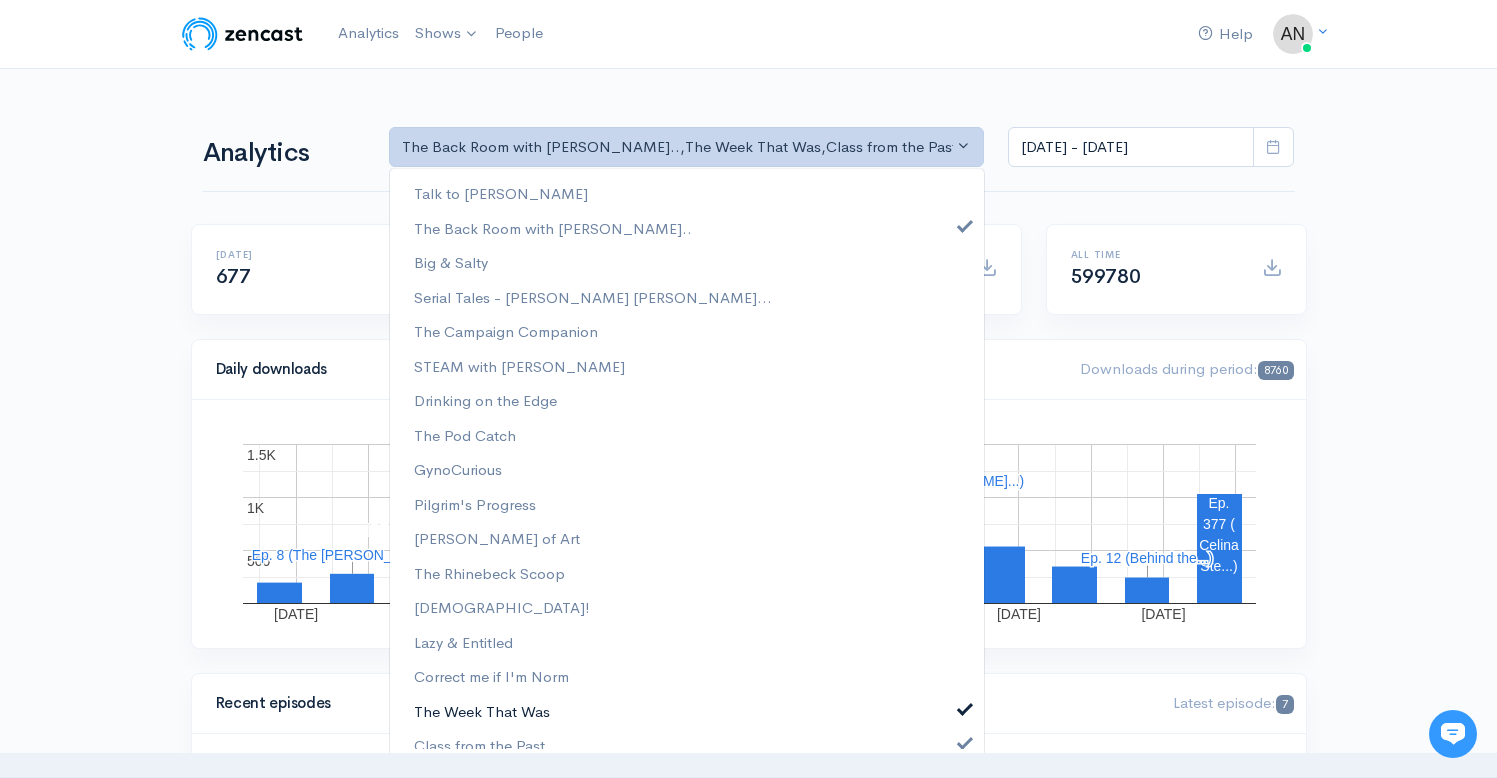 click on "The Week That Was" at bounding box center [687, 711] 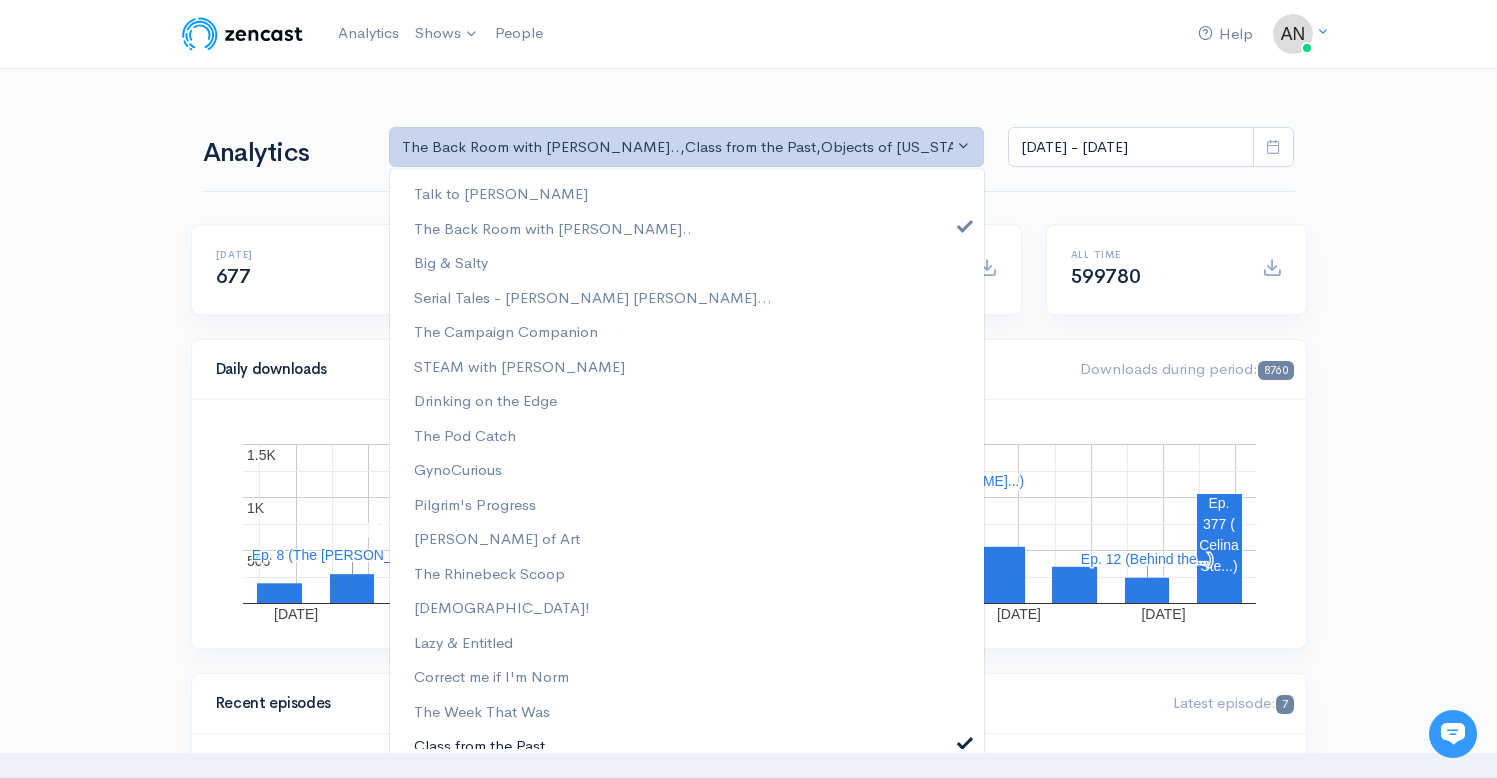 click at bounding box center [965, 740] 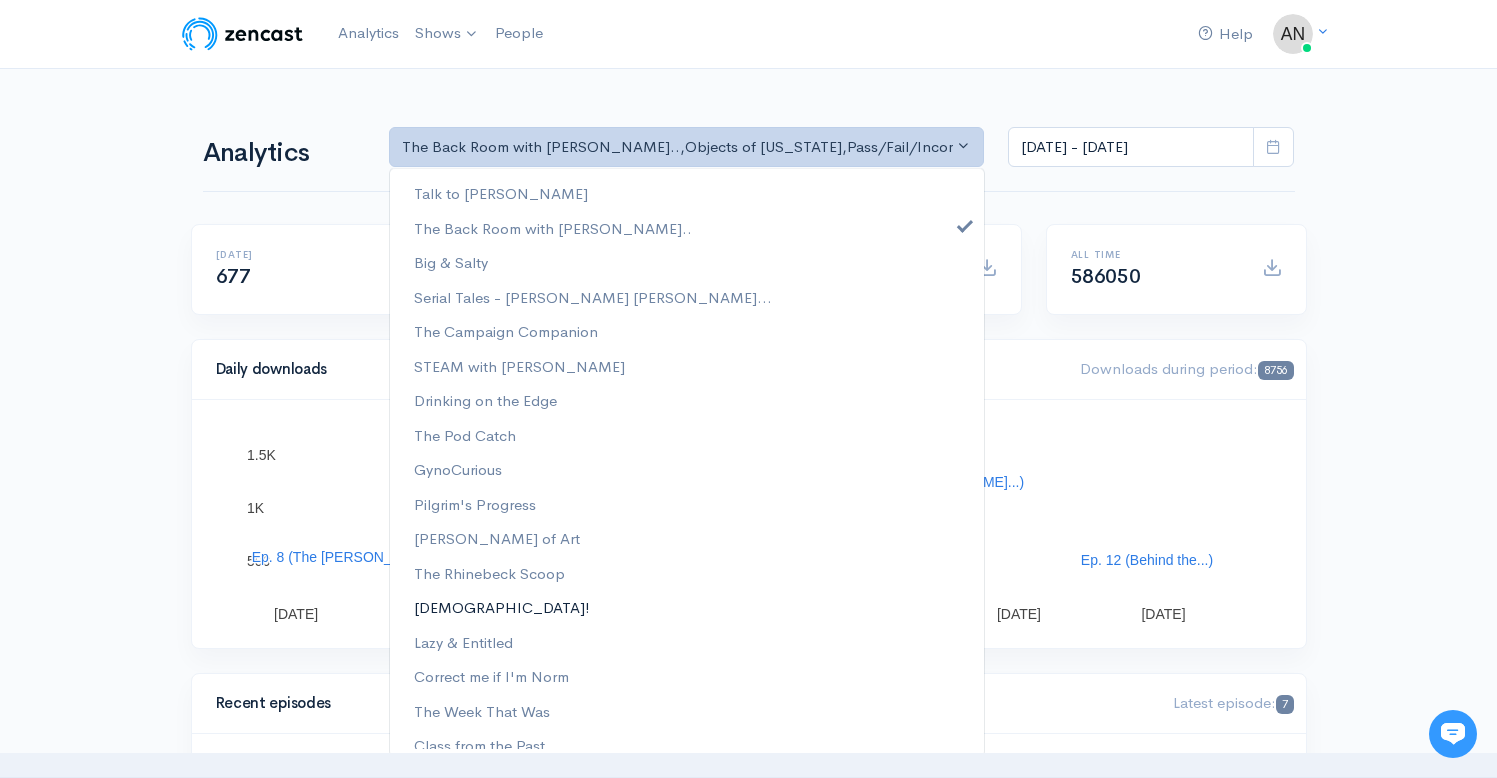 scroll, scrollTop: 256, scrollLeft: 0, axis: vertical 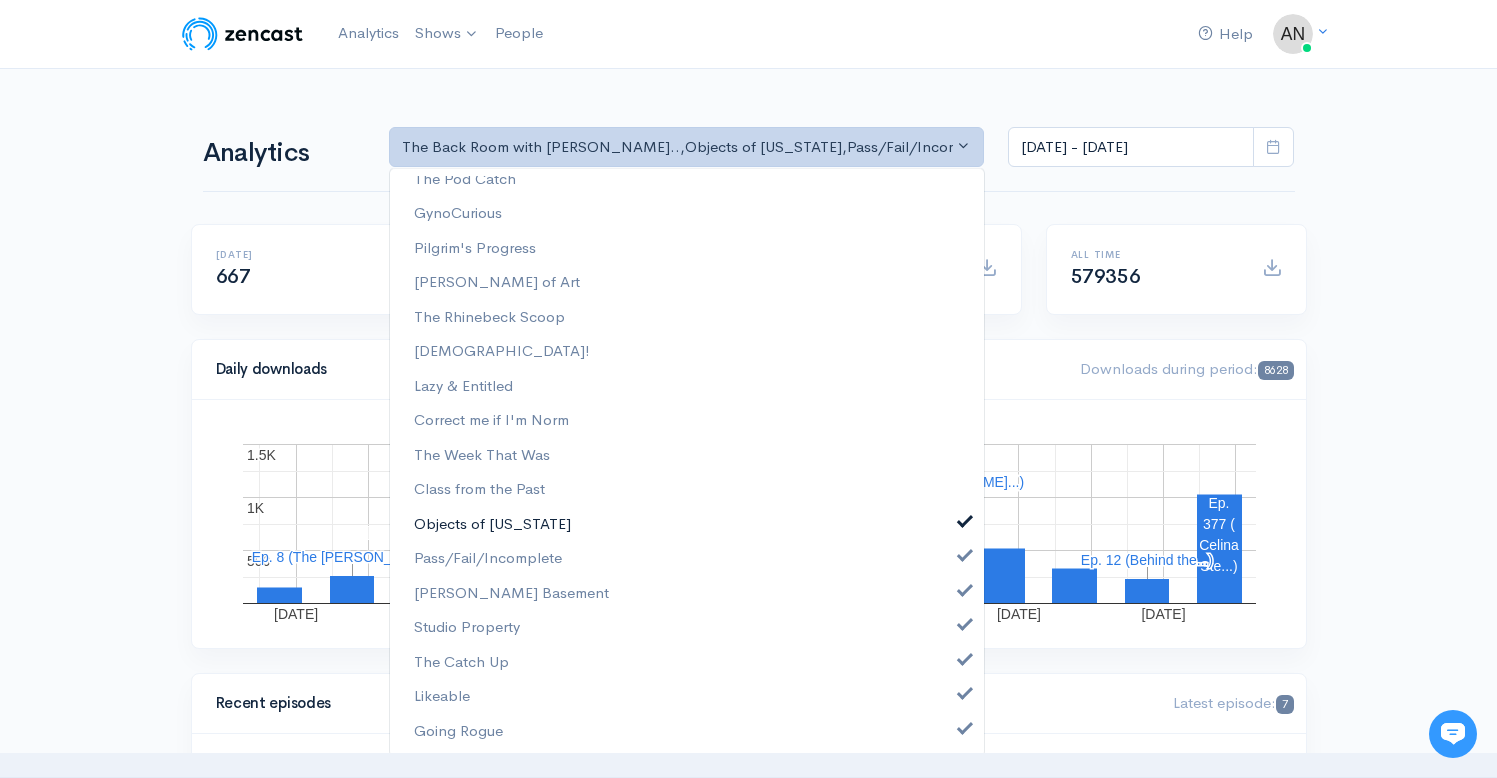 click at bounding box center [965, 519] 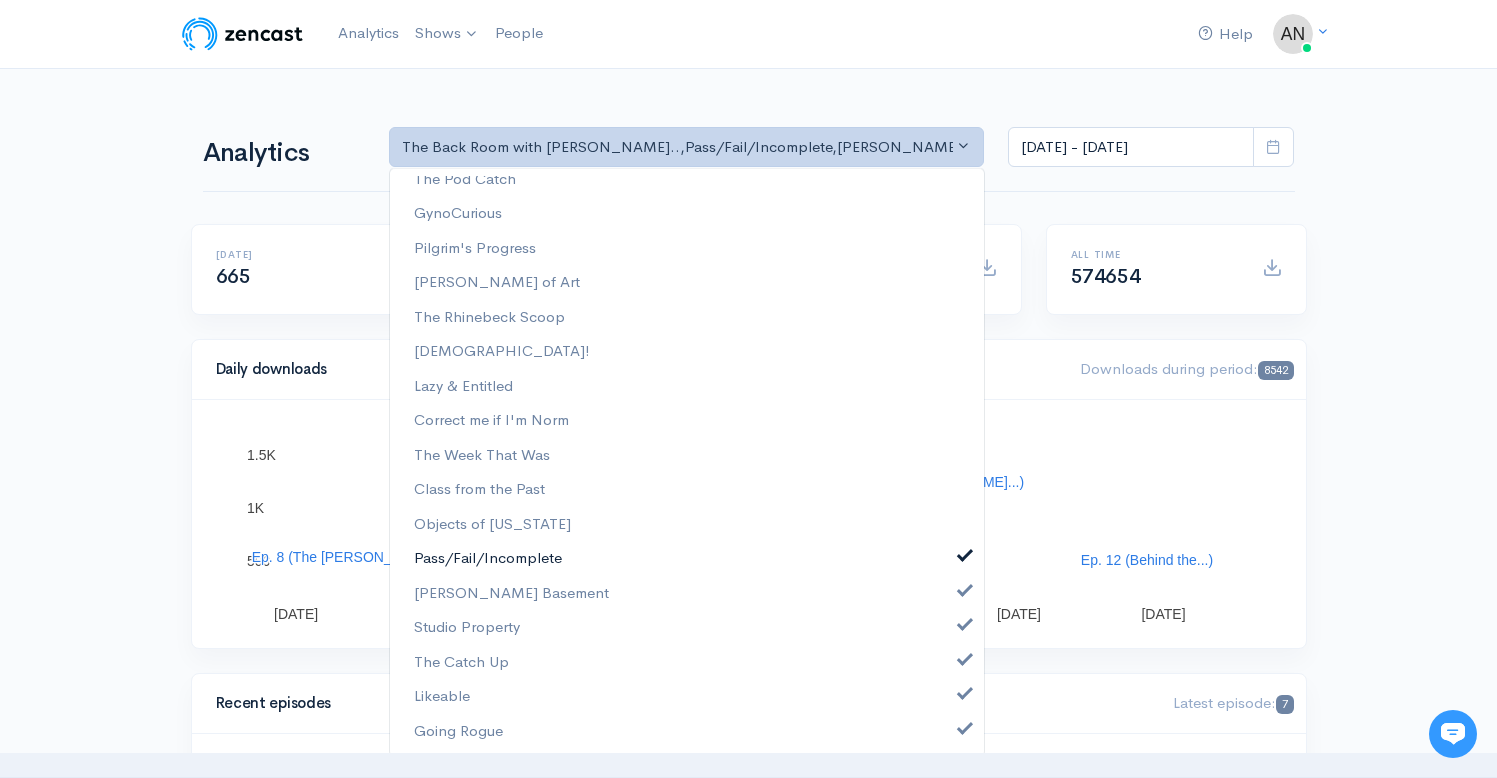 click on "Pass/Fail/Incomplete" at bounding box center [687, 558] 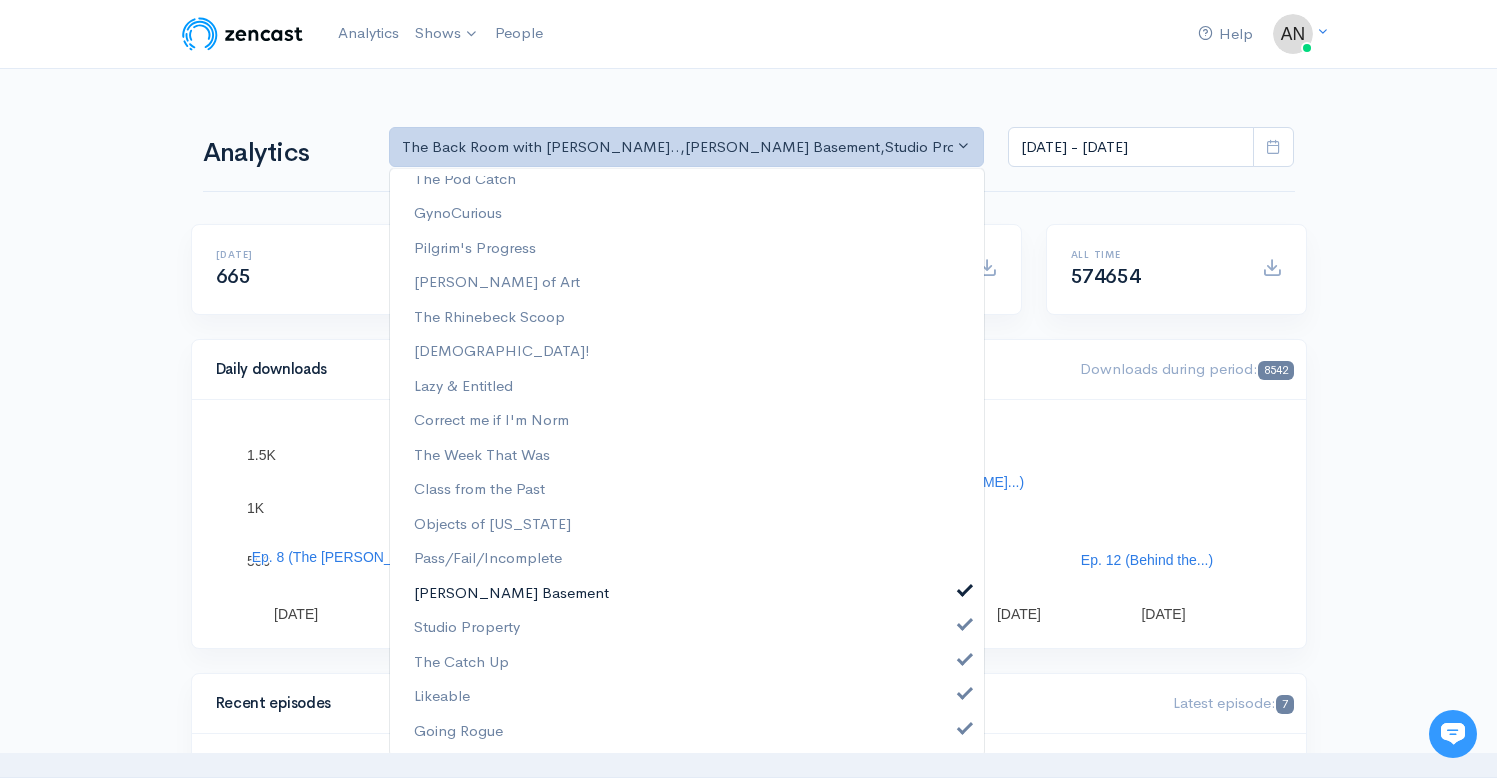 click at bounding box center (965, 588) 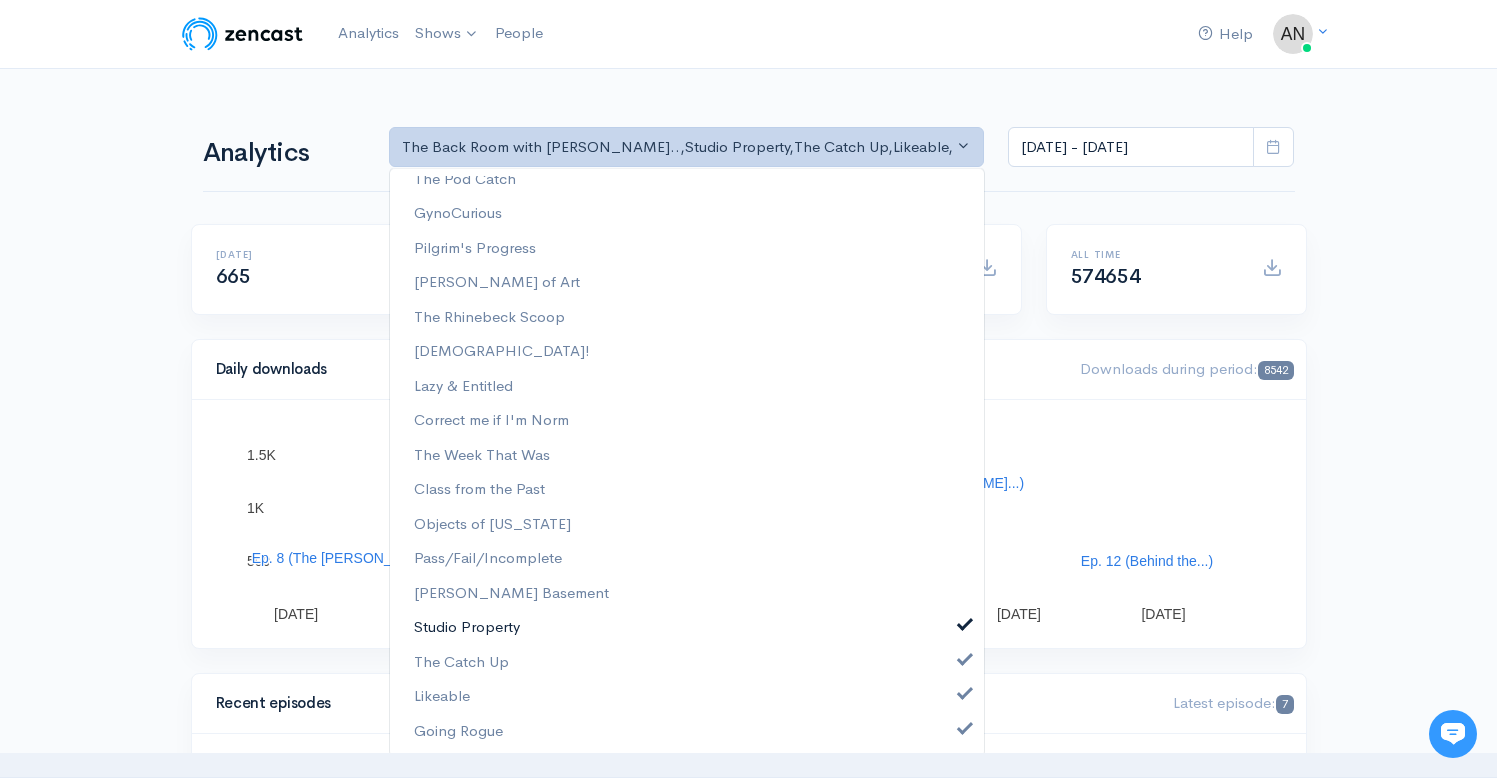 click at bounding box center (965, 622) 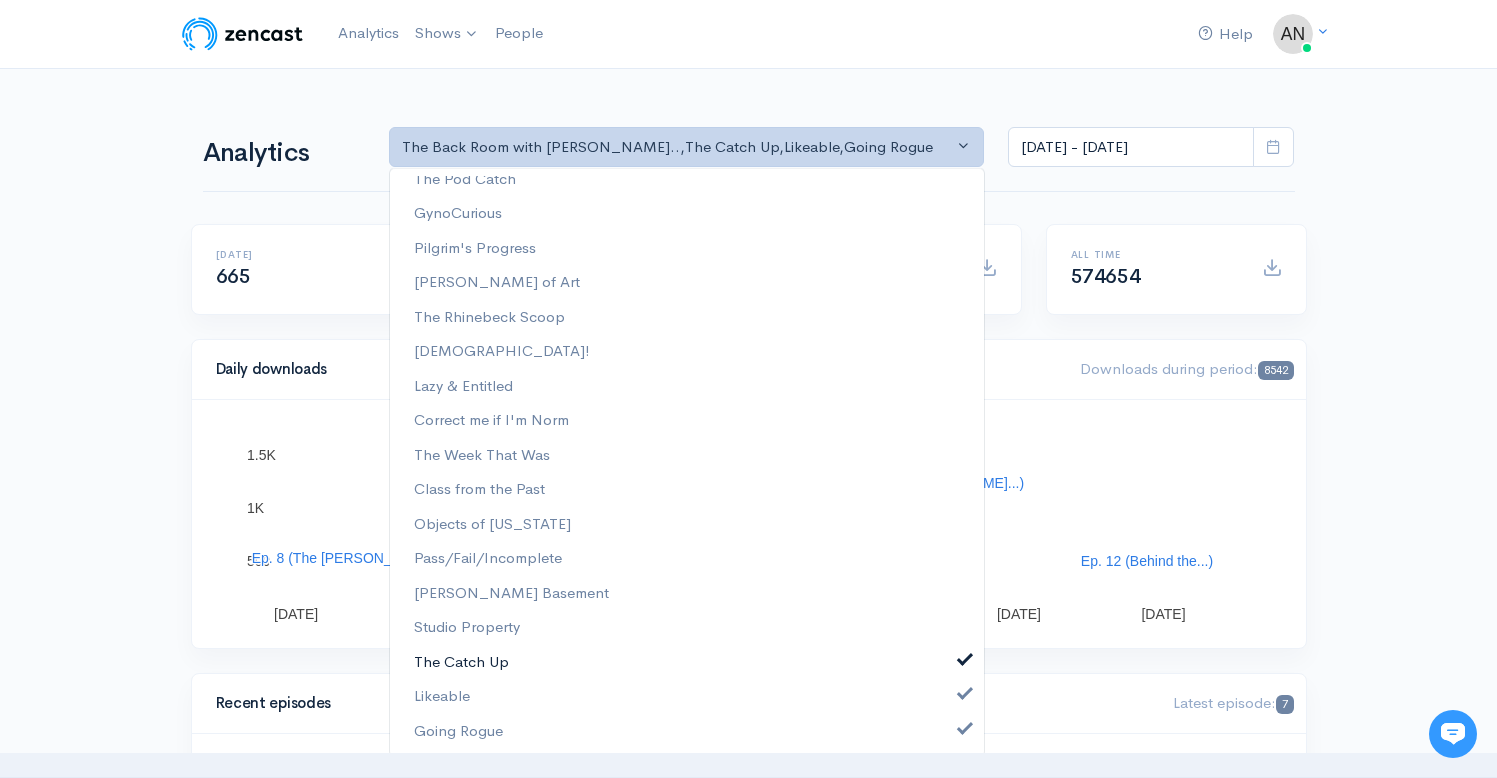 click on "The Catch Up" at bounding box center [687, 662] 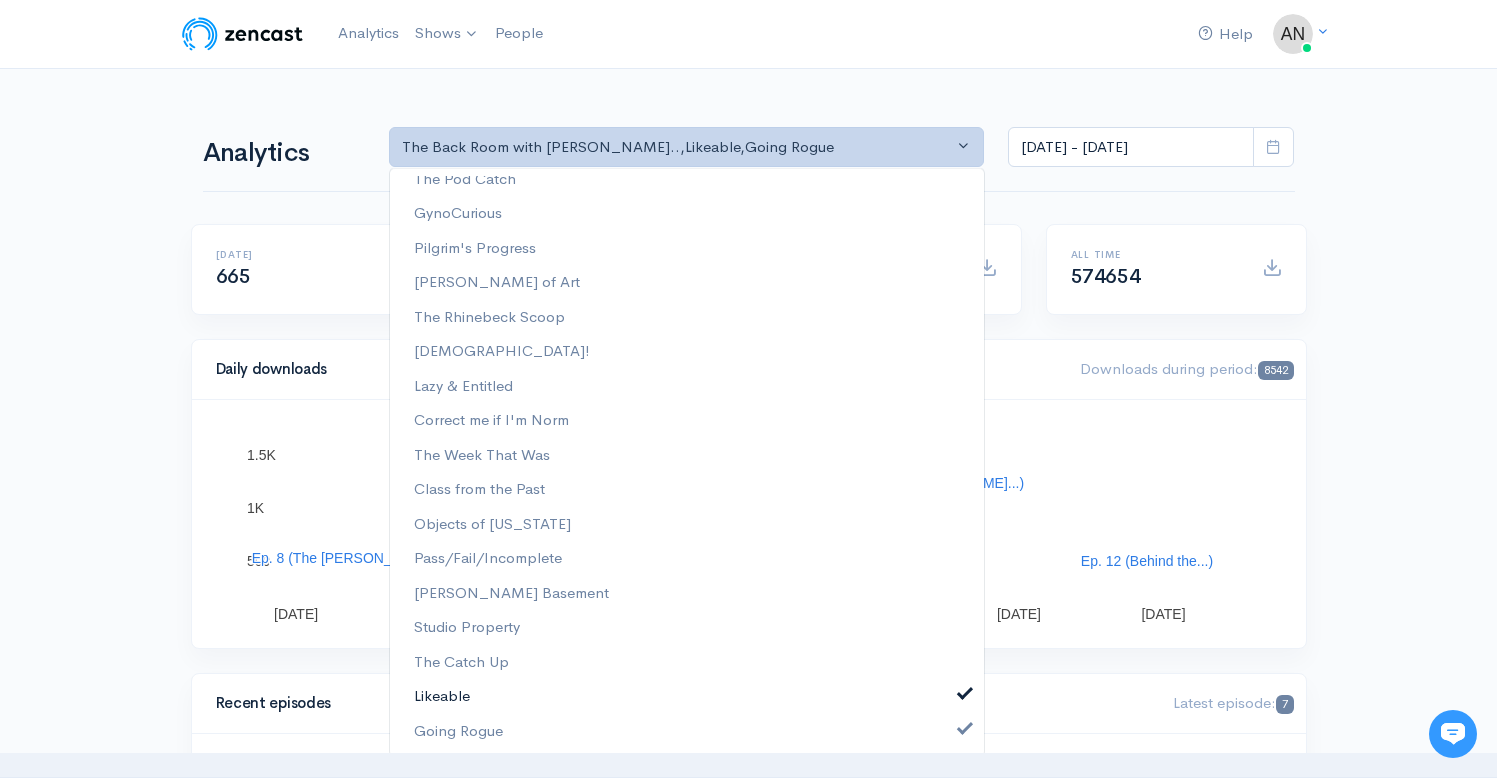 click on "Likeable" at bounding box center (687, 696) 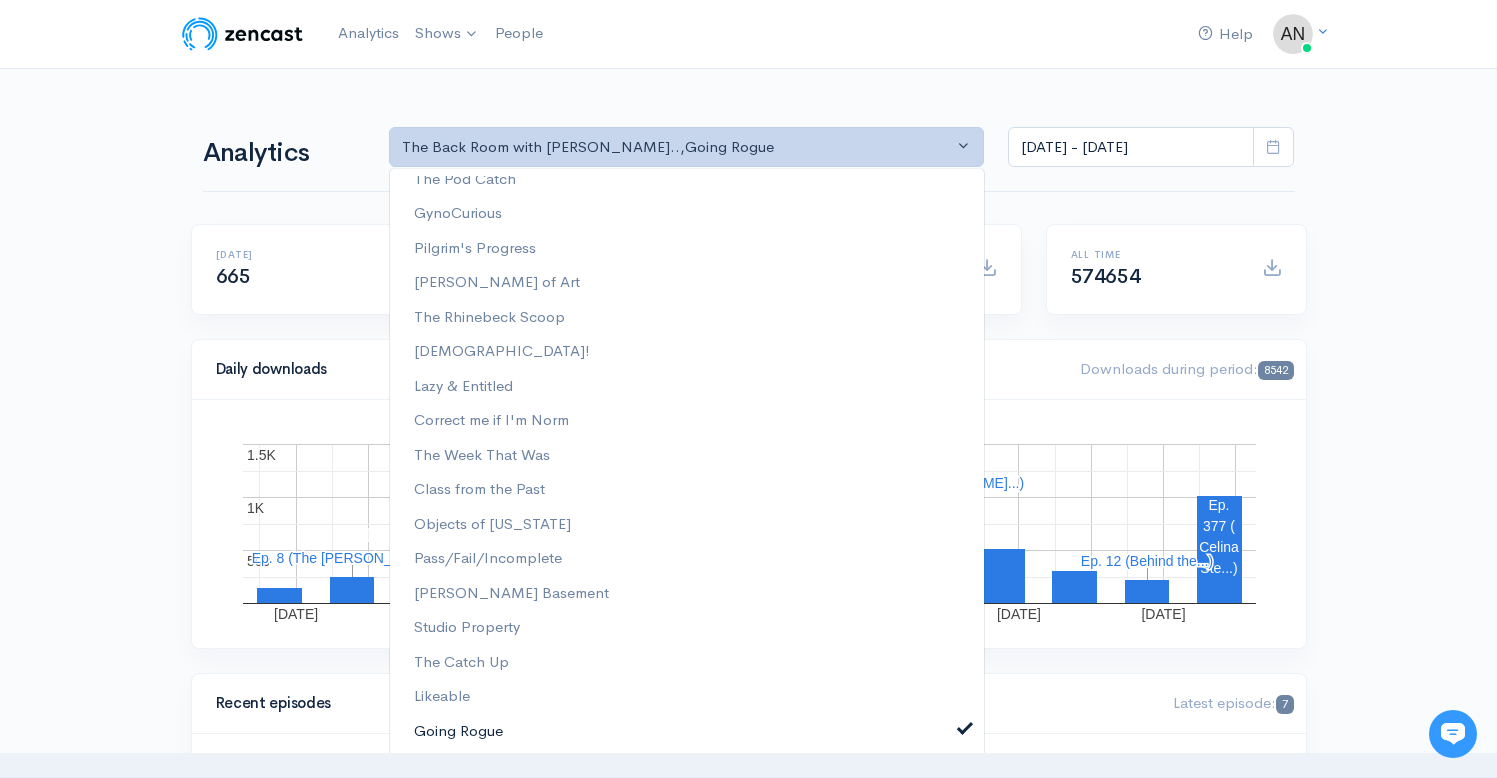 click at bounding box center [965, 726] 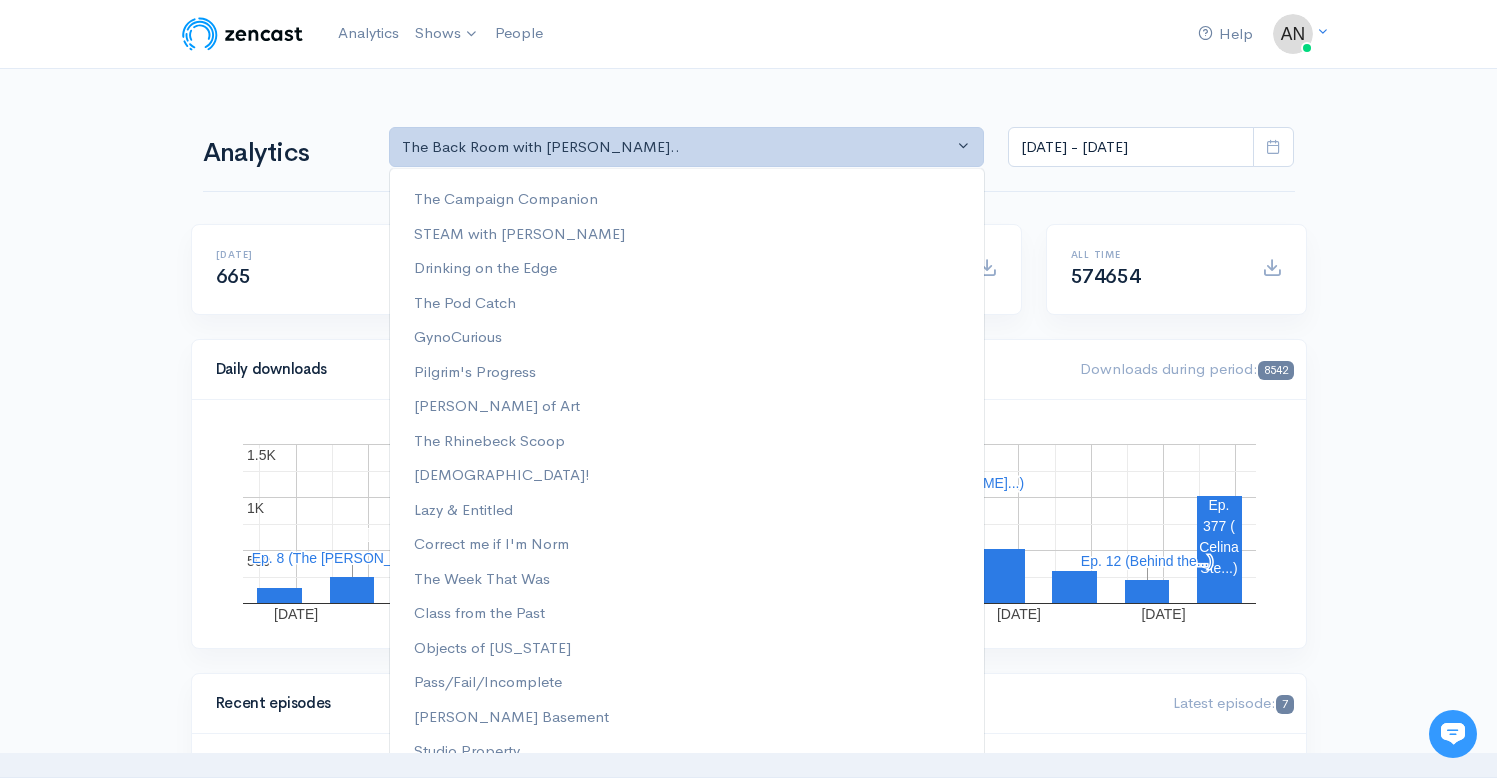 scroll, scrollTop: 195, scrollLeft: 0, axis: vertical 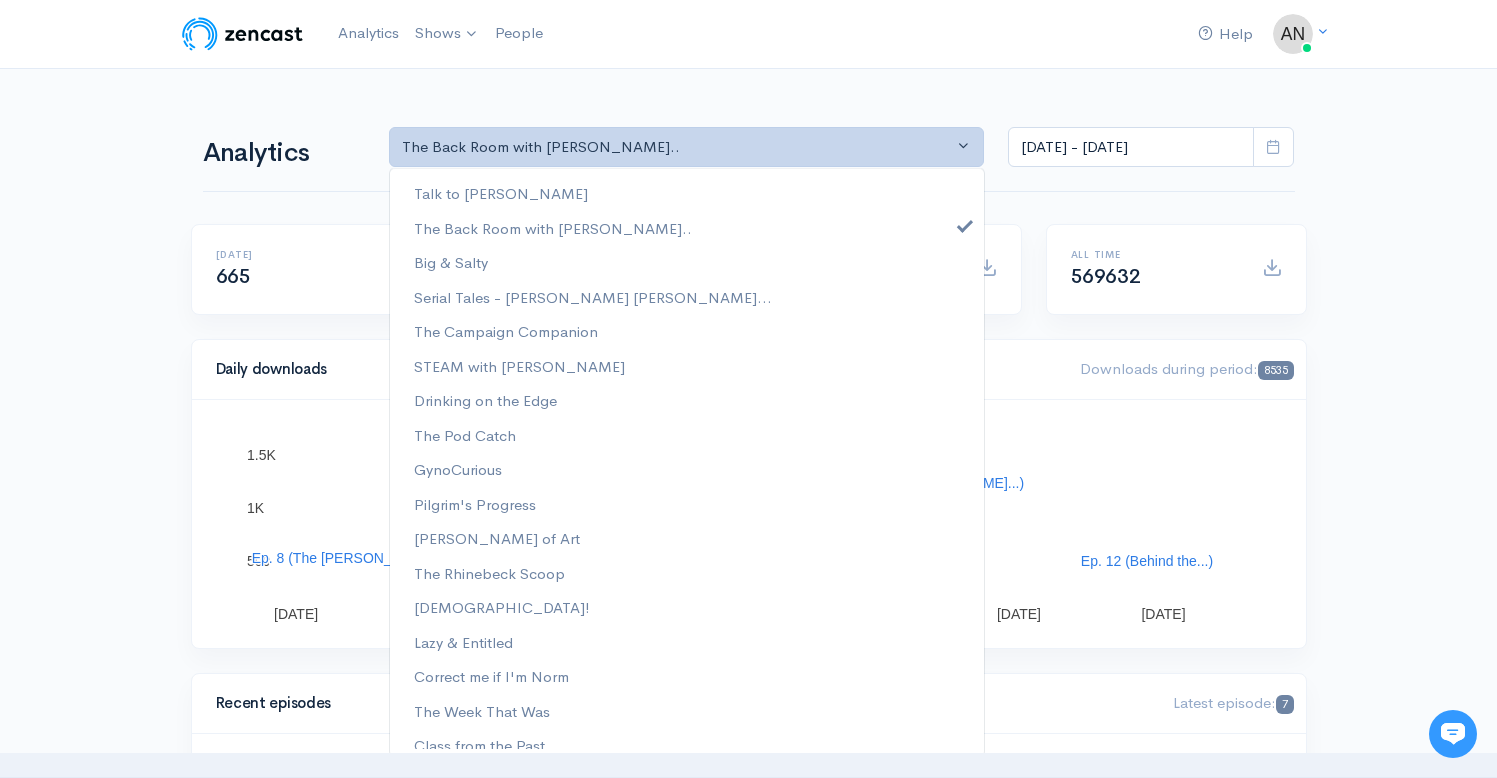click on "Help
Notifications
View all
Your profile   Team settings     Radio Free Rhinecliff   Current     Logout
Analytics
Shows
Likeable
The Back Room with [PERSON_NAME]
The Catch Up
The Week That Was
Going Rogue
GynoCurious
The Rhinebeck Scoop
Correct me if I'm Norm
[PERSON_NAME] of Art
Drinking on the Edge
Lazy & Entitled
[PERSON_NAME] Basement" at bounding box center (748, 1417) 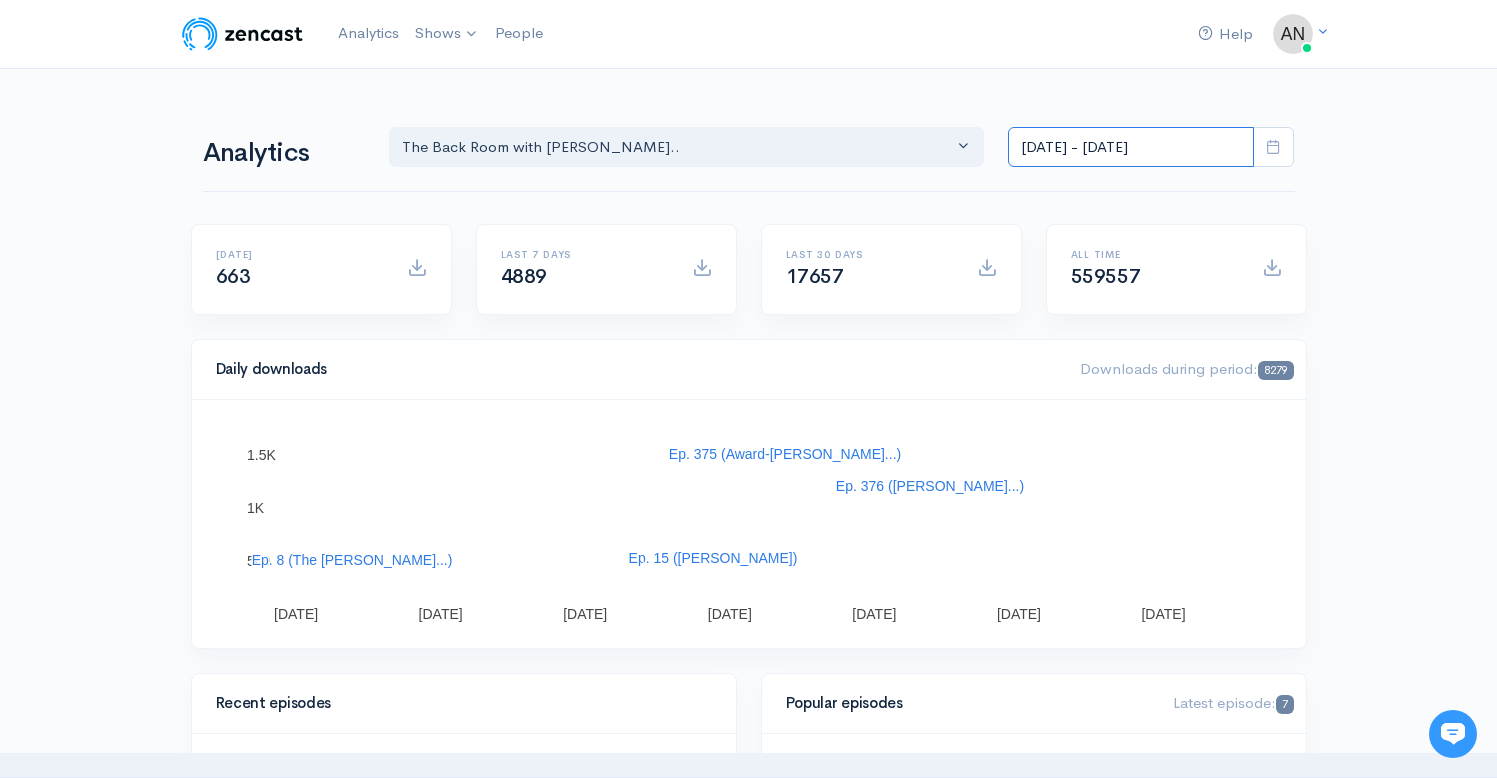 click on "[DATE] - [DATE]" at bounding box center (1131, 147) 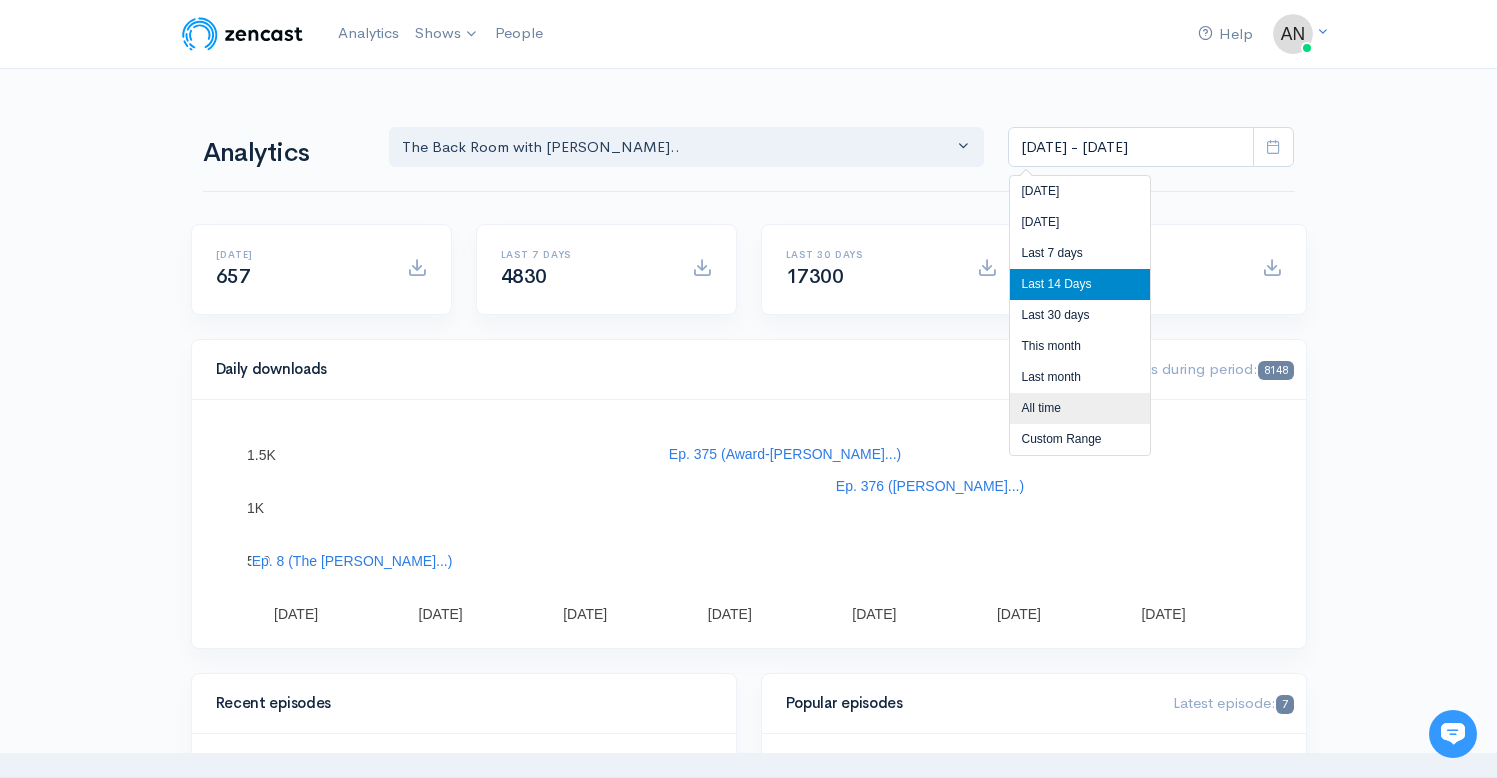 click on "All time" at bounding box center [1080, 408] 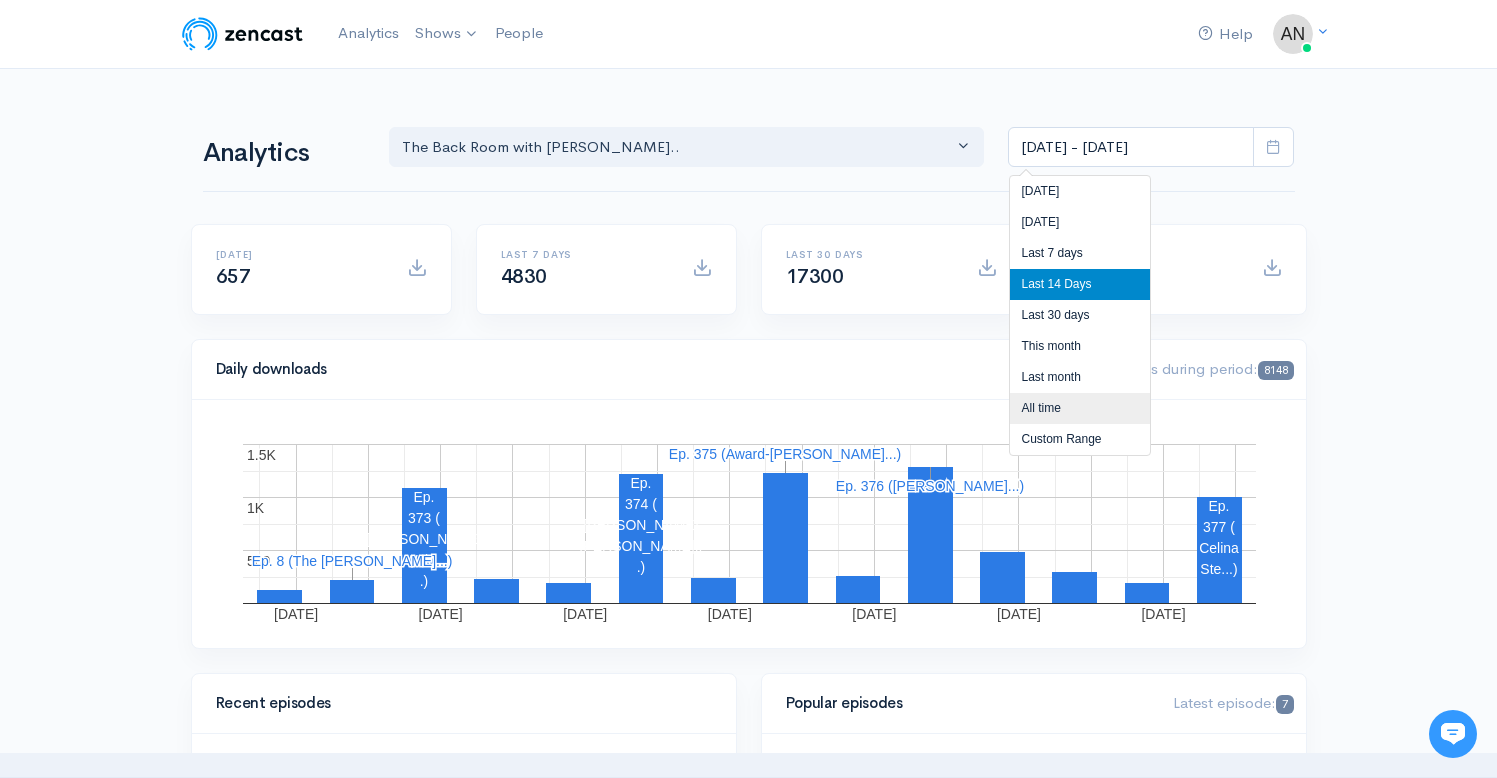 type on "[DATE] - [DATE]" 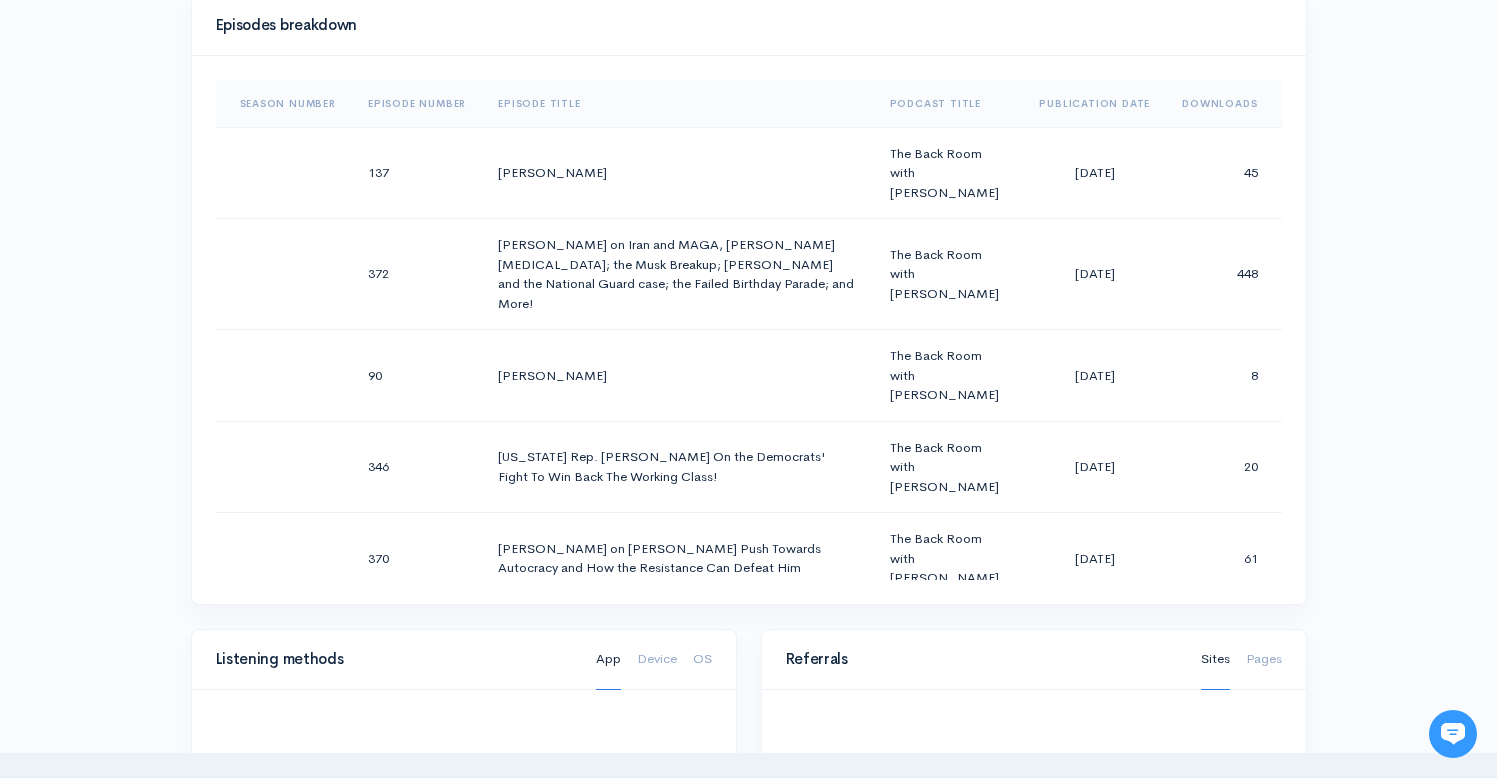 scroll, scrollTop: 1028, scrollLeft: 0, axis: vertical 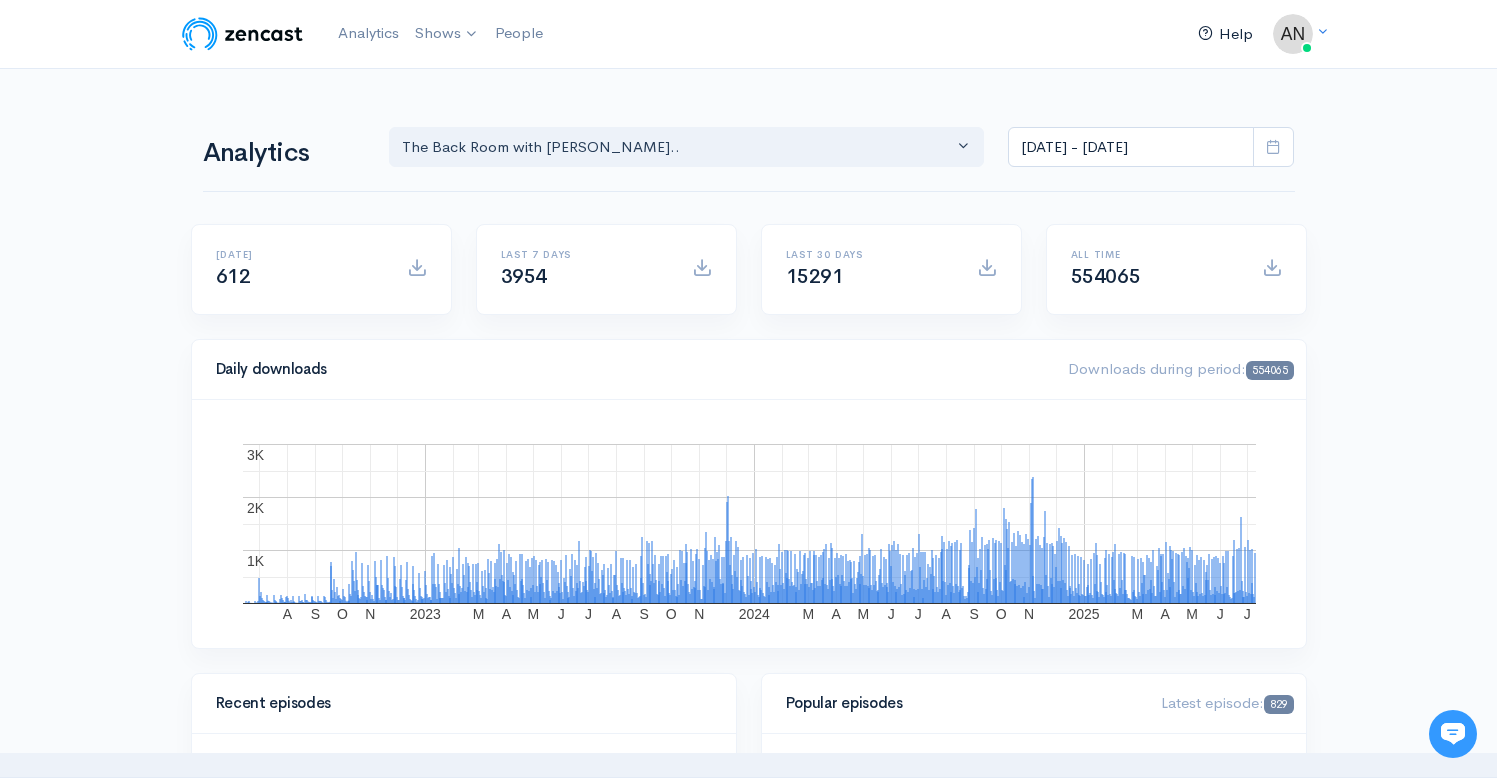 click on "Help" at bounding box center [1225, 34] 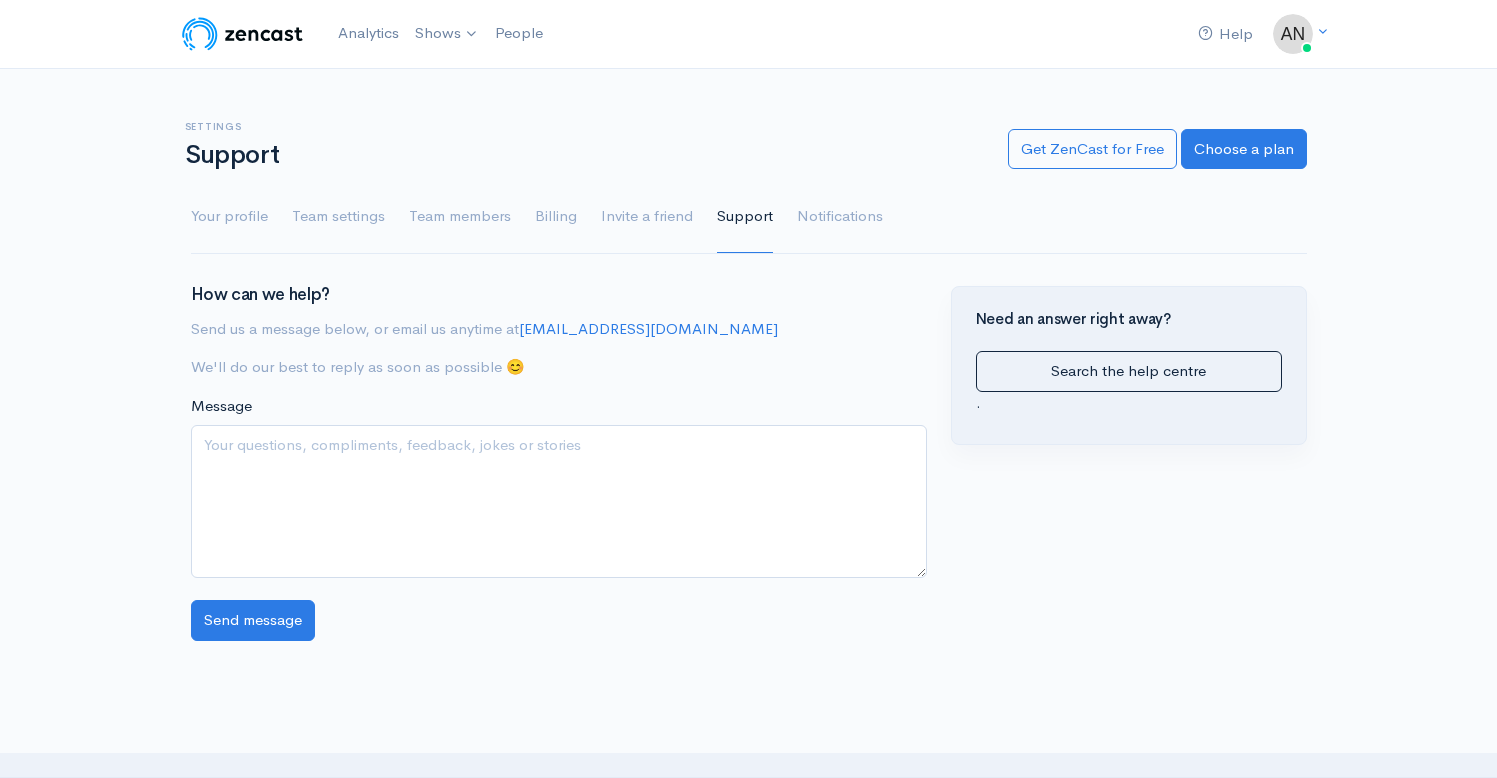 click on "Message" at bounding box center [559, 501] 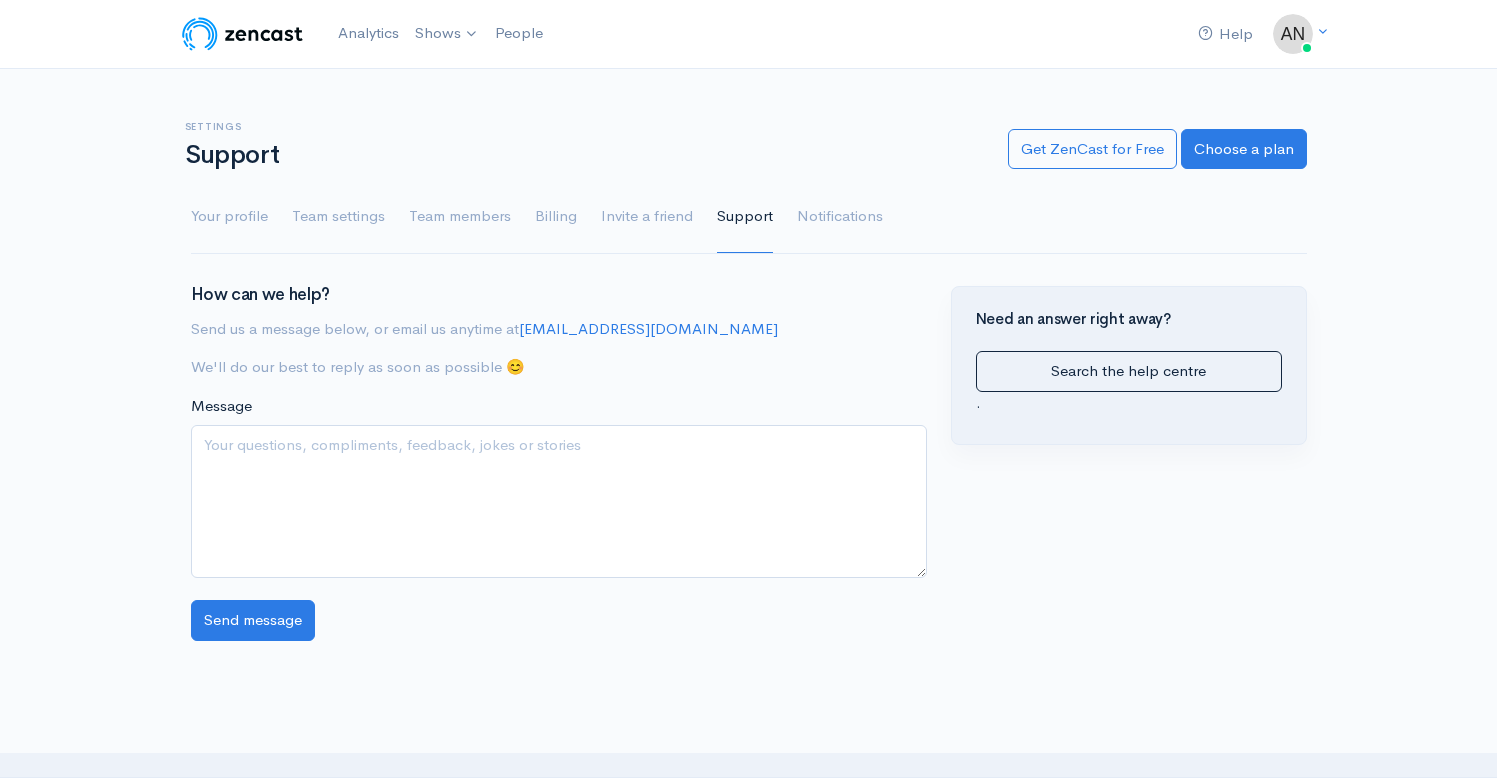 click at bounding box center (242, 34) 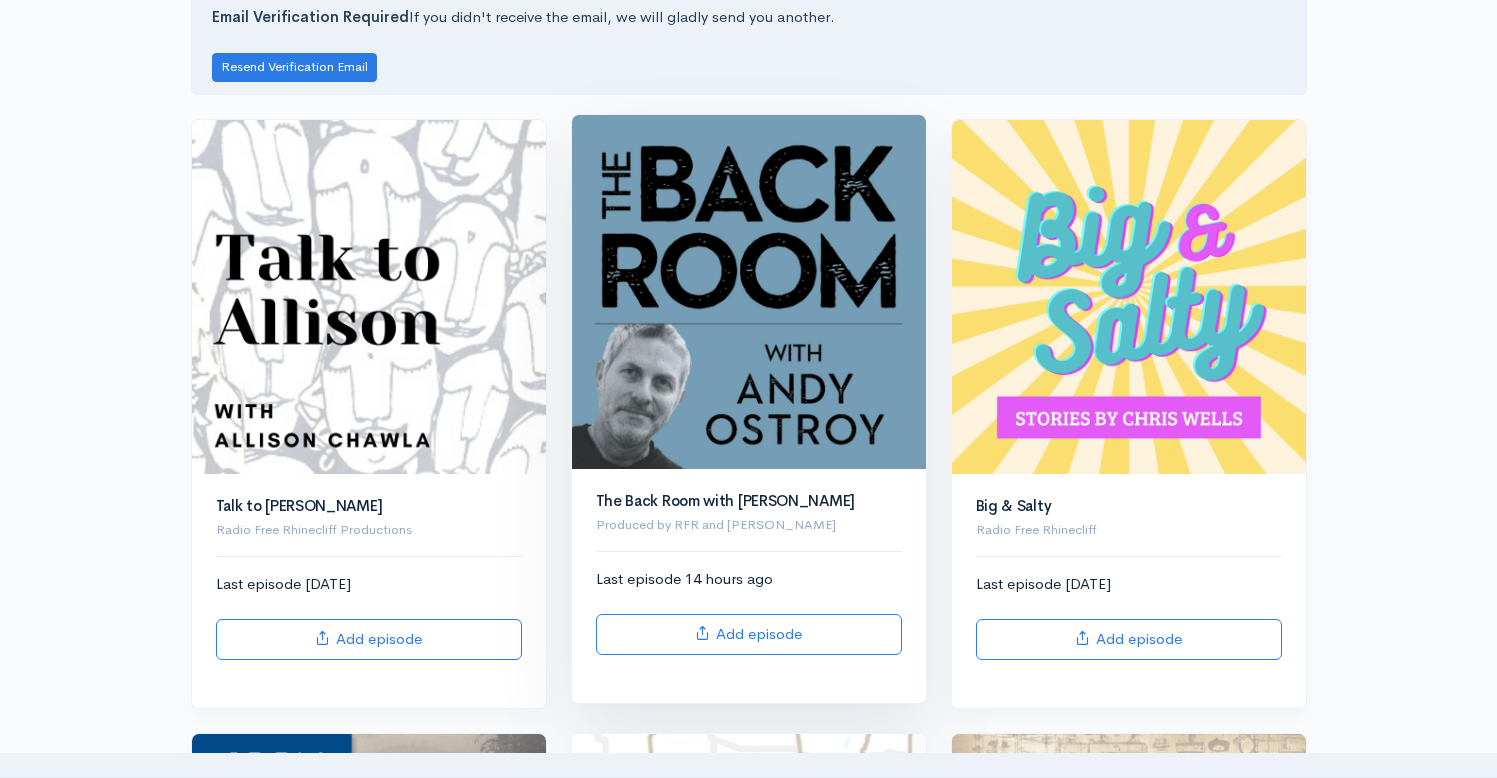 scroll, scrollTop: 242, scrollLeft: 0, axis: vertical 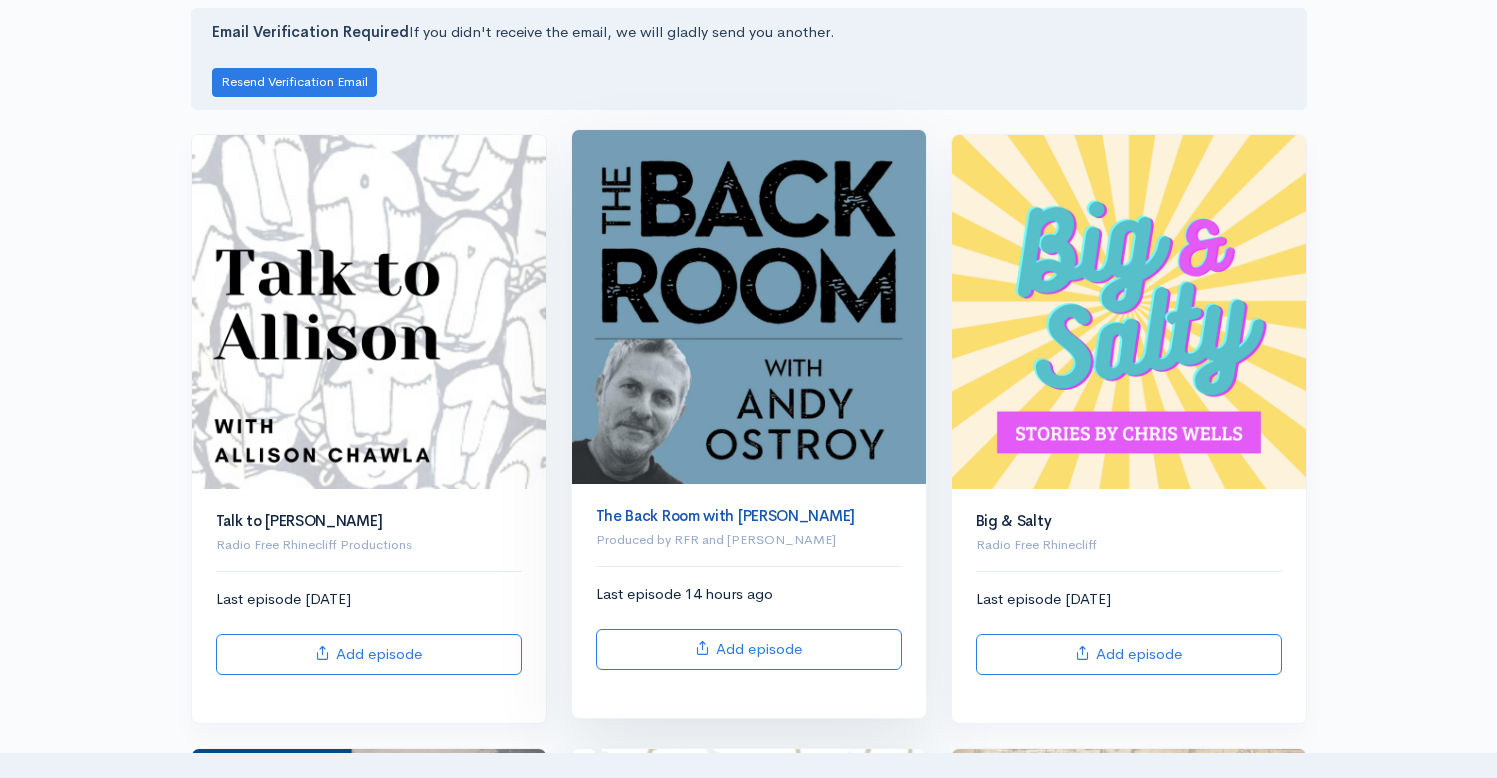click on "The Back Room with [PERSON_NAME]" at bounding box center [725, 515] 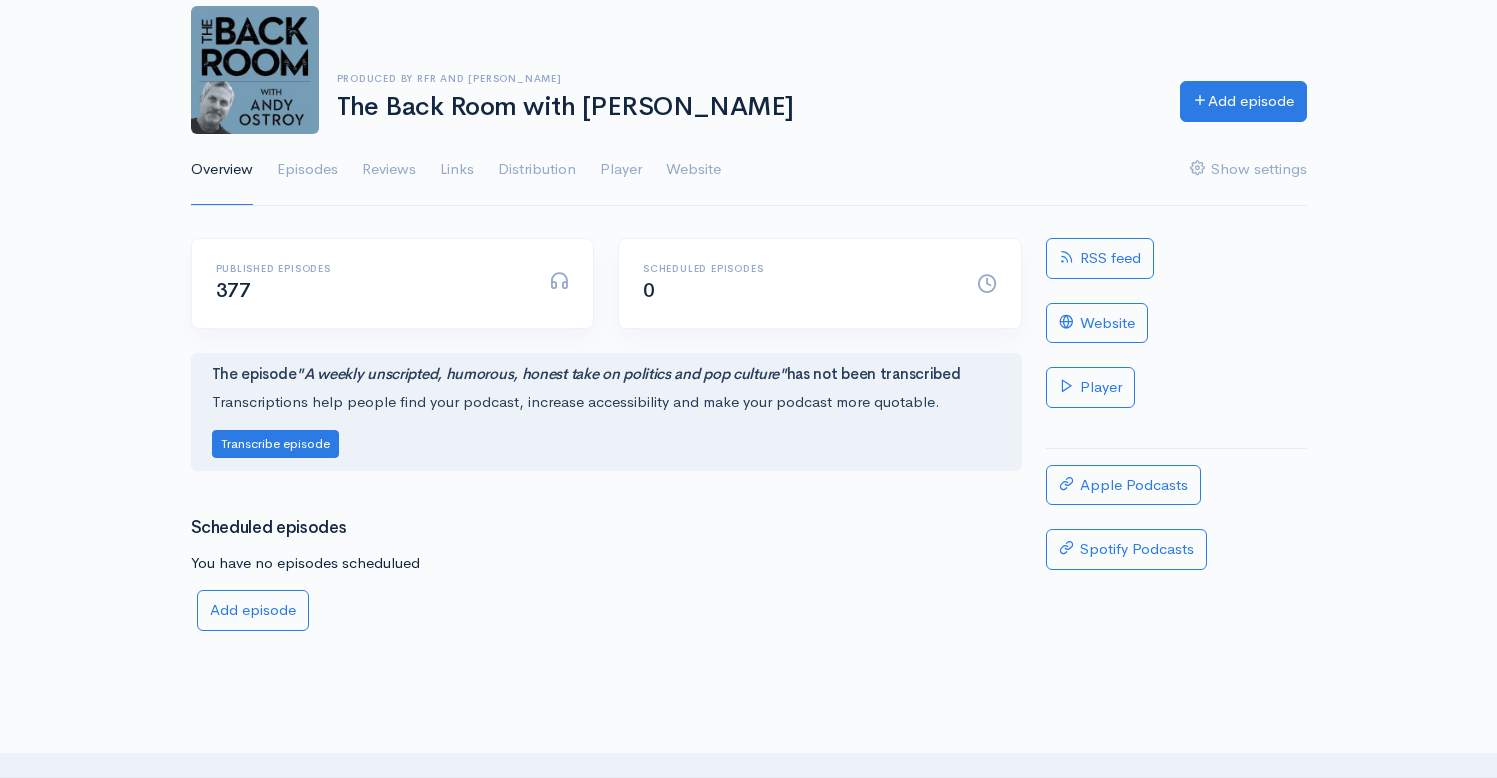 scroll, scrollTop: 0, scrollLeft: 0, axis: both 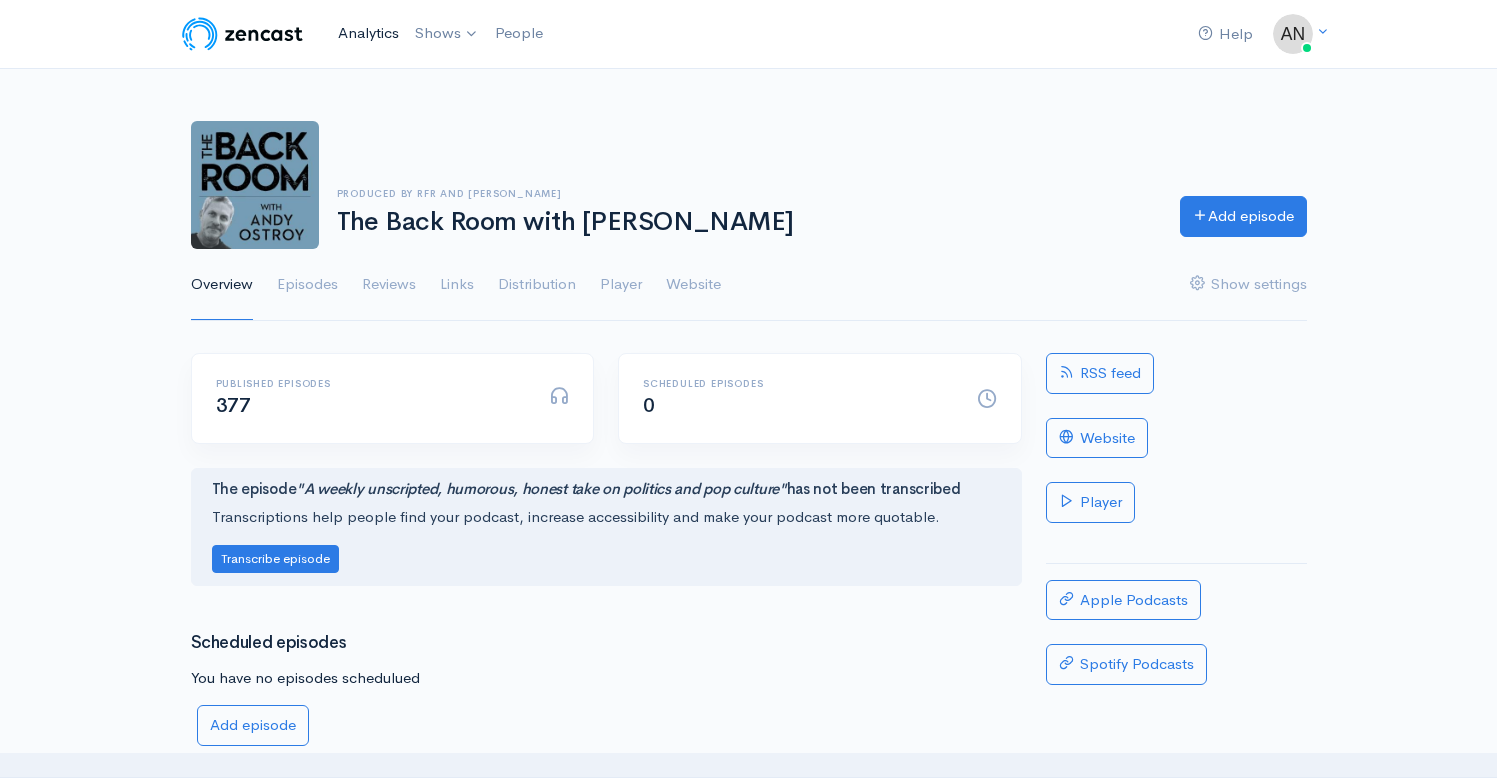 click on "Analytics" at bounding box center (368, 33) 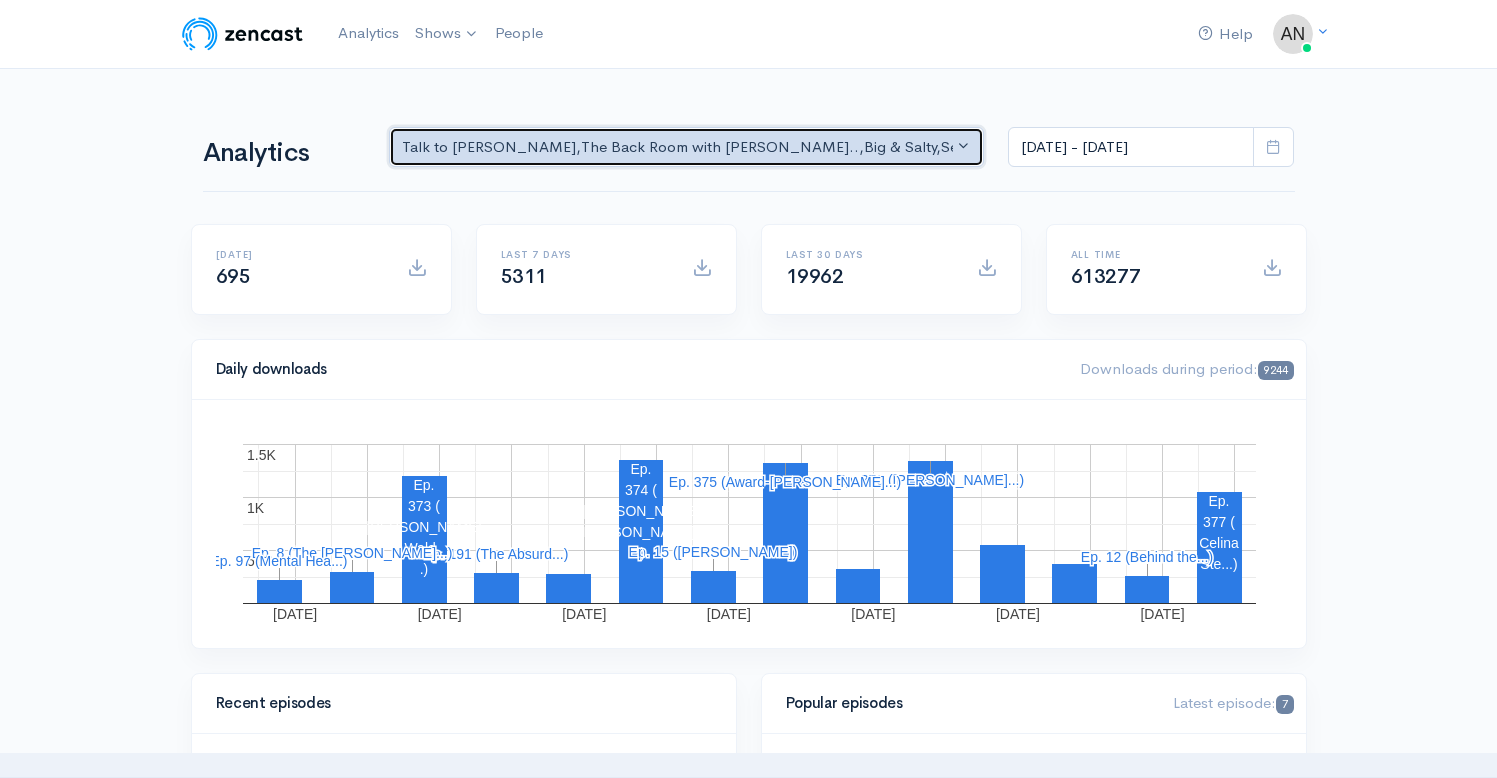 click on "Talk to [PERSON_NAME] ,  The Back Room with [PERSON_NAME].. ,  Big & Salty ,  Serial Tales - [PERSON_NAME] [PERSON_NAME]... ,  The Campaign Companion ,  STEAM with [PERSON_NAME] ,  Drinking on the Edge ,  The Pod Catch ,  GynoCurious ,  Pilgrim's Progress ,  [PERSON_NAME] of Art ,  The Rhinebeck Scoop ,  JewToo! ,  Lazy & Entitled ,  Correct me if I'm Norm ,  The Week That Was ,  Class from the Past ,  Objects of [US_STATE] ,  Pass/Fail/Incomplete ,  [PERSON_NAME] Basement ,  Studio Property ,  The Catch Up ,  Likeable ,  Going Rogue" at bounding box center (678, 147) 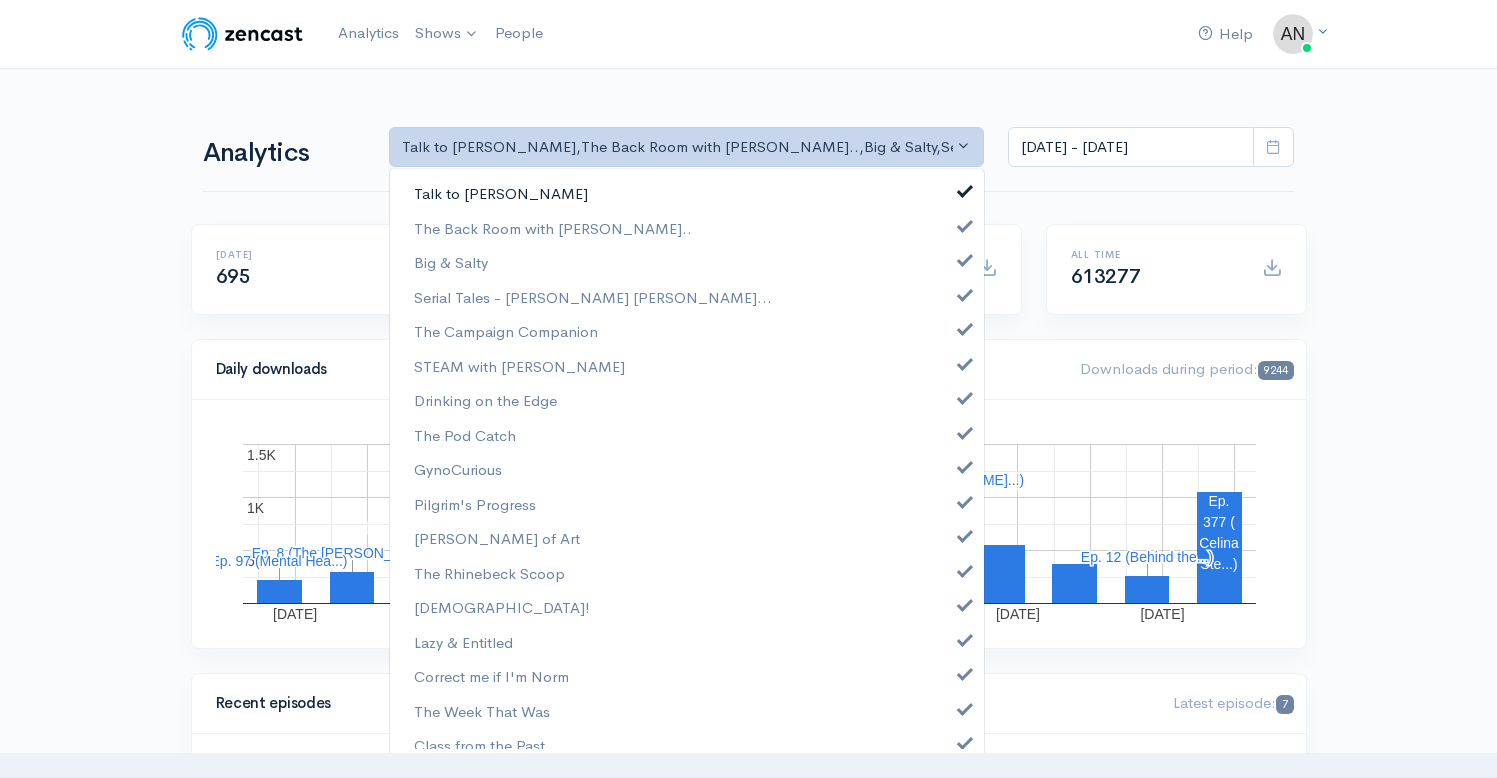 click at bounding box center (965, 188) 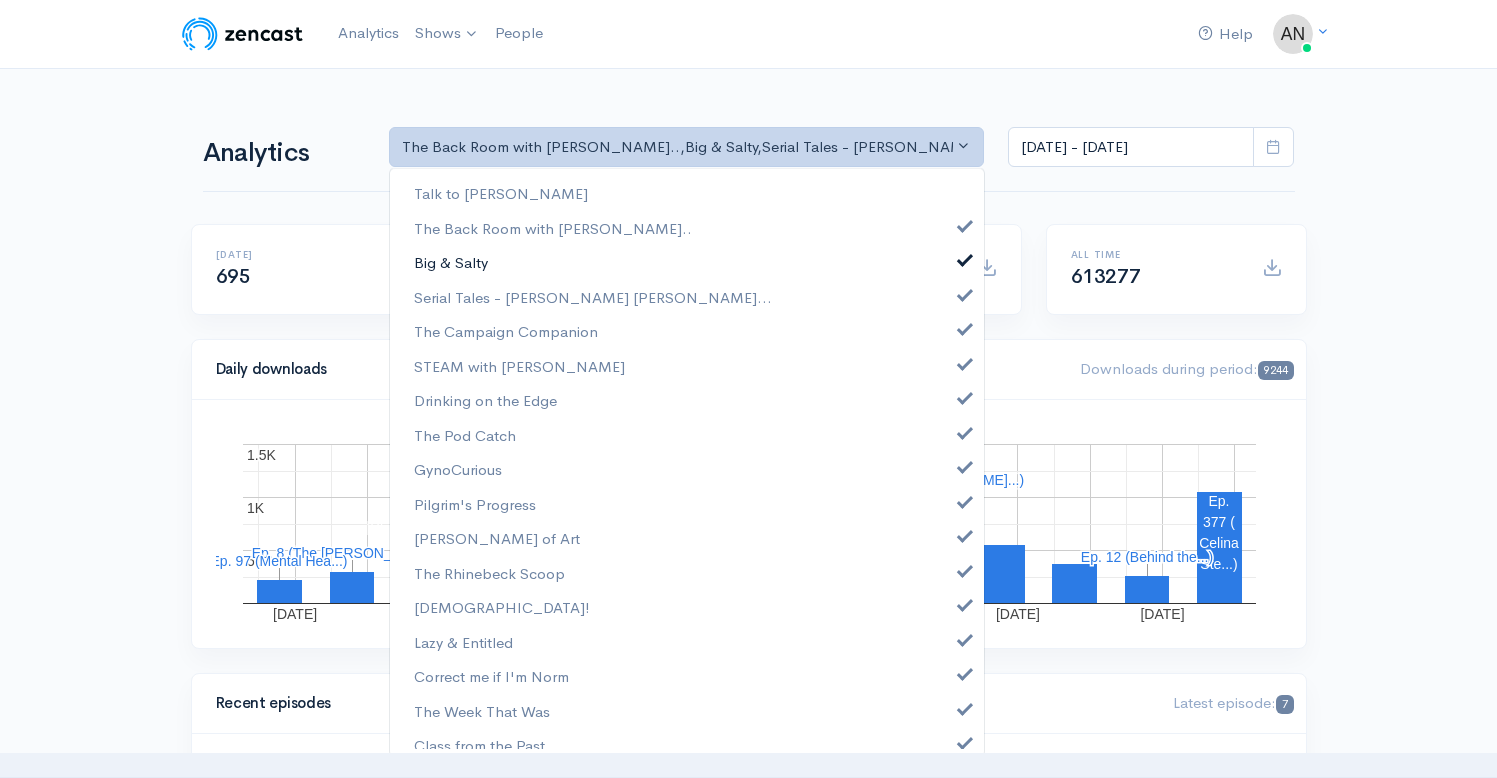 click at bounding box center [965, 257] 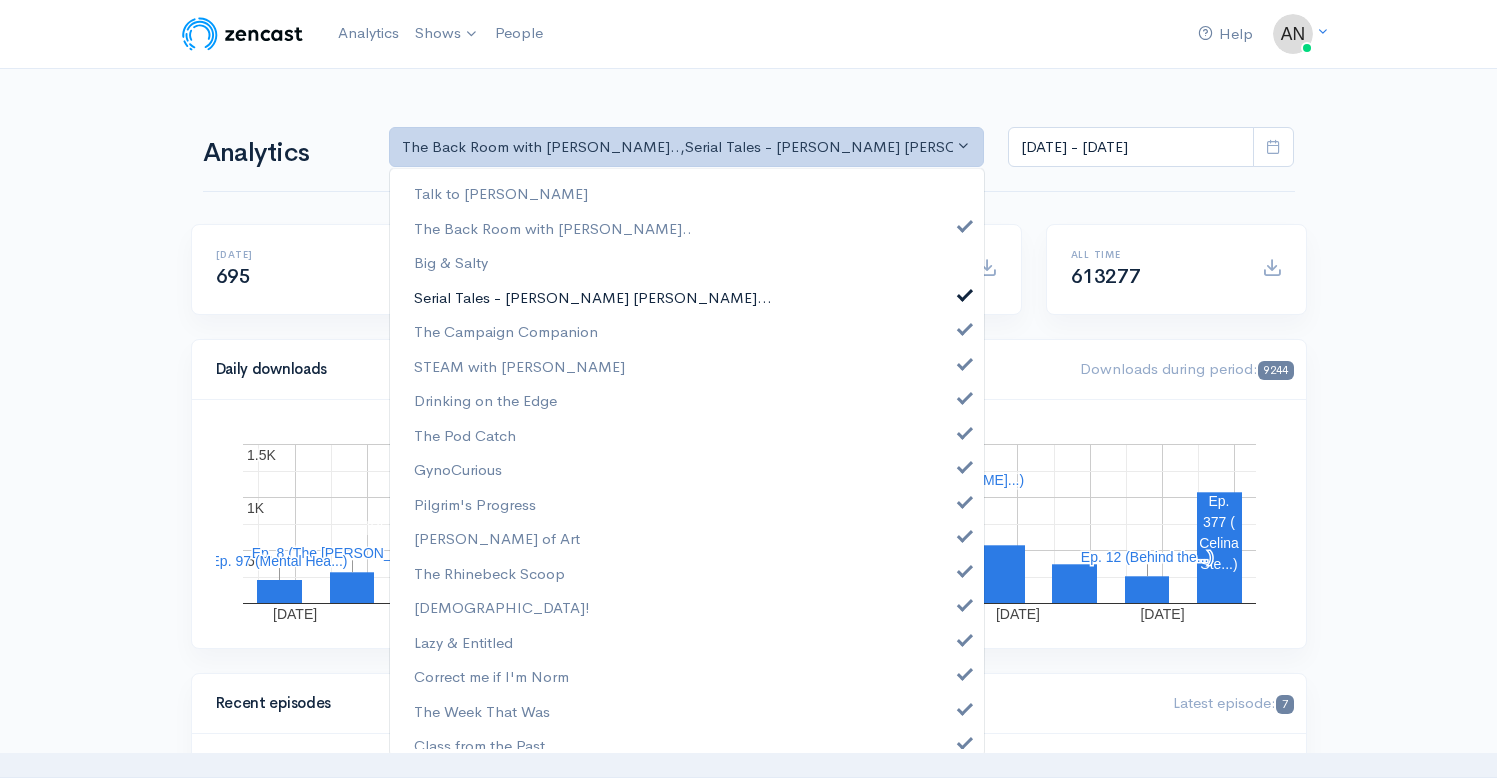 click at bounding box center (965, 292) 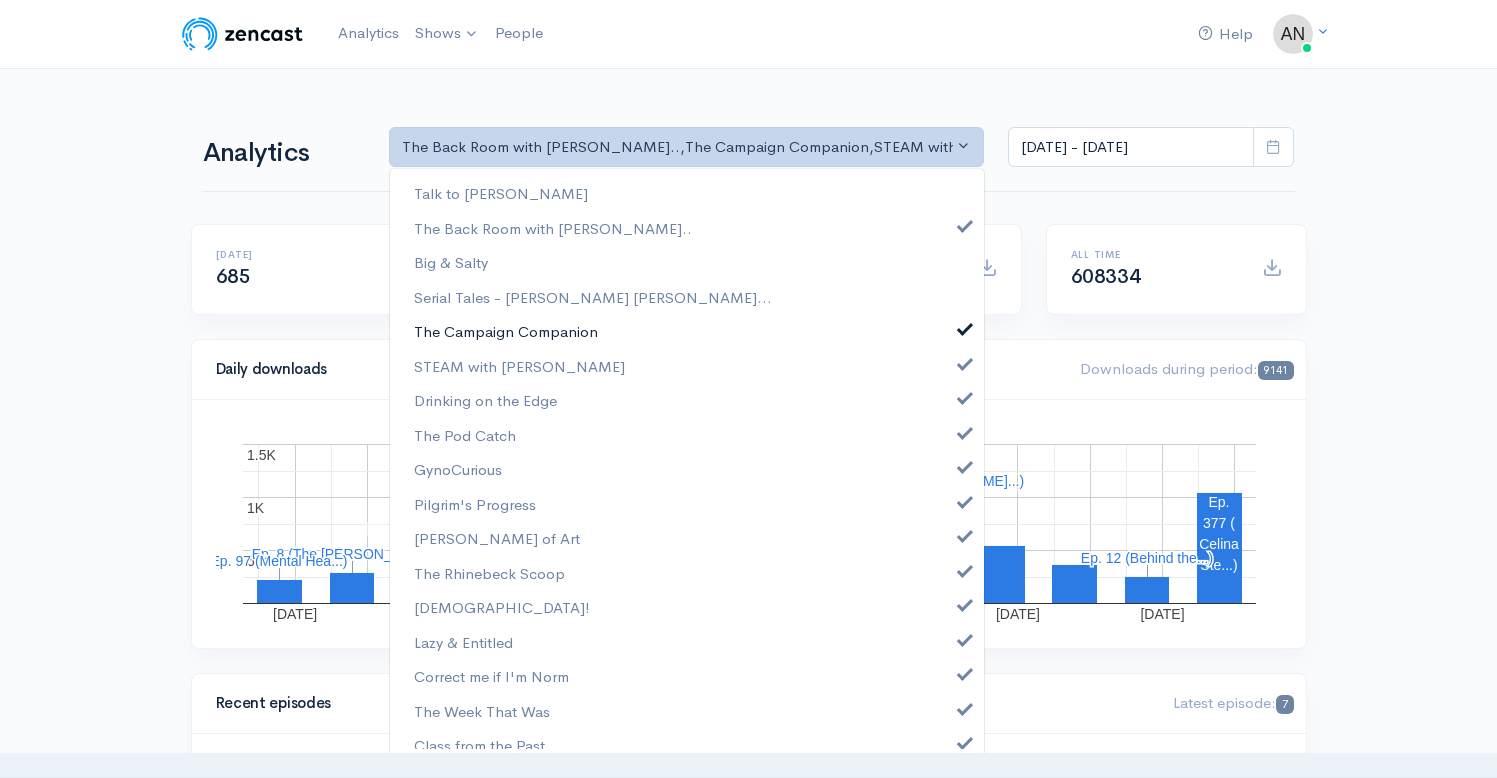 click on "The Campaign Companion" at bounding box center [687, 331] 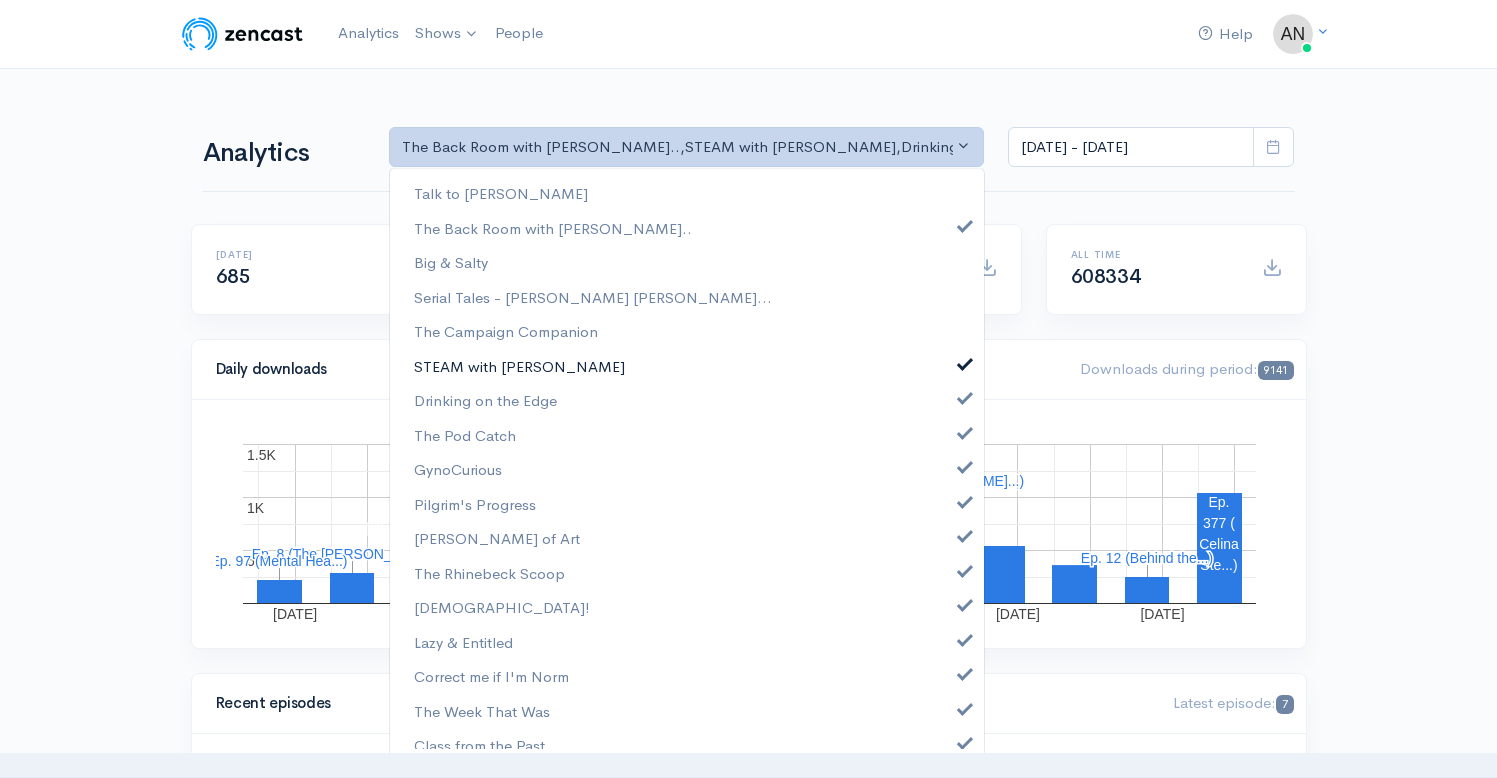 click at bounding box center [965, 361] 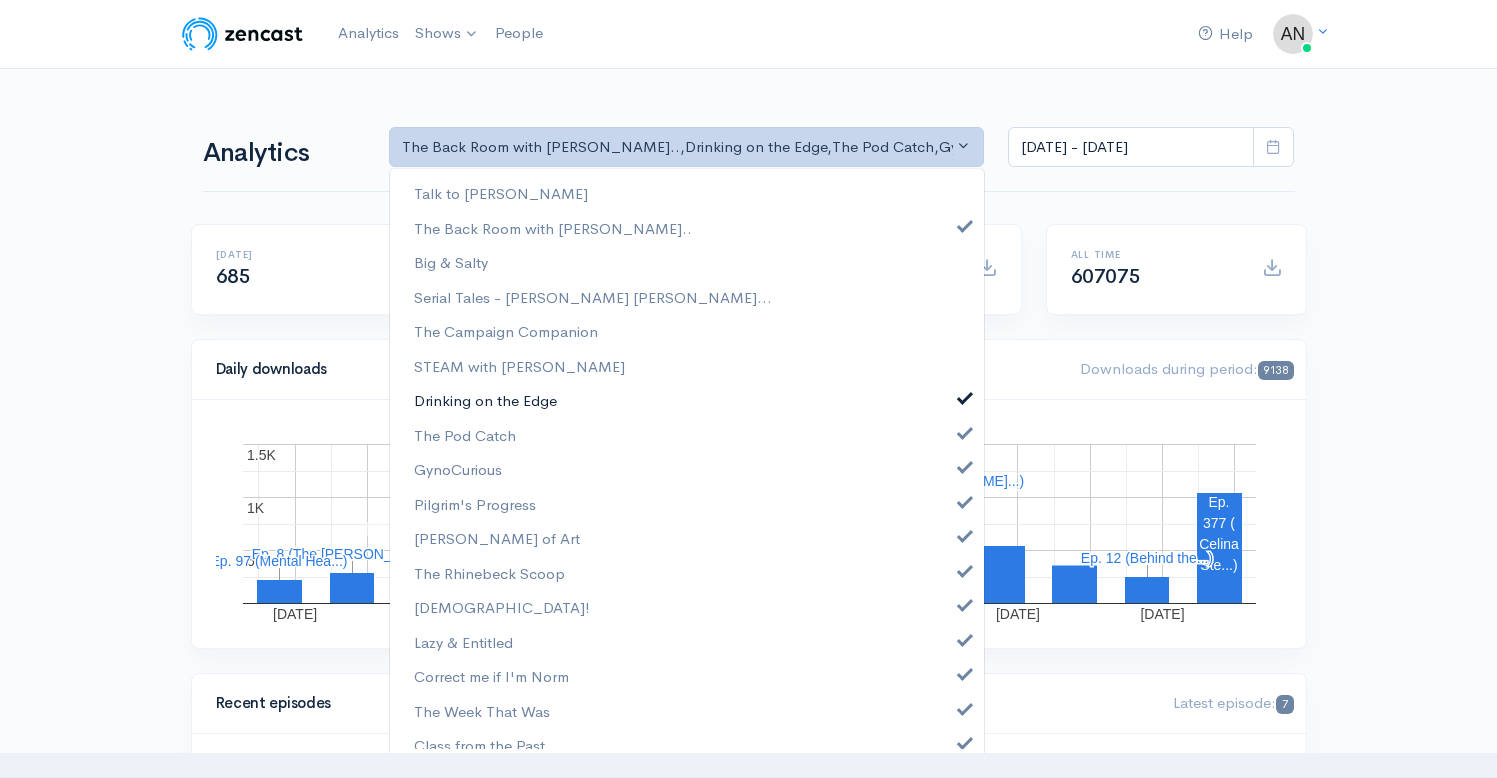 click on "Drinking on the Edge" at bounding box center (687, 400) 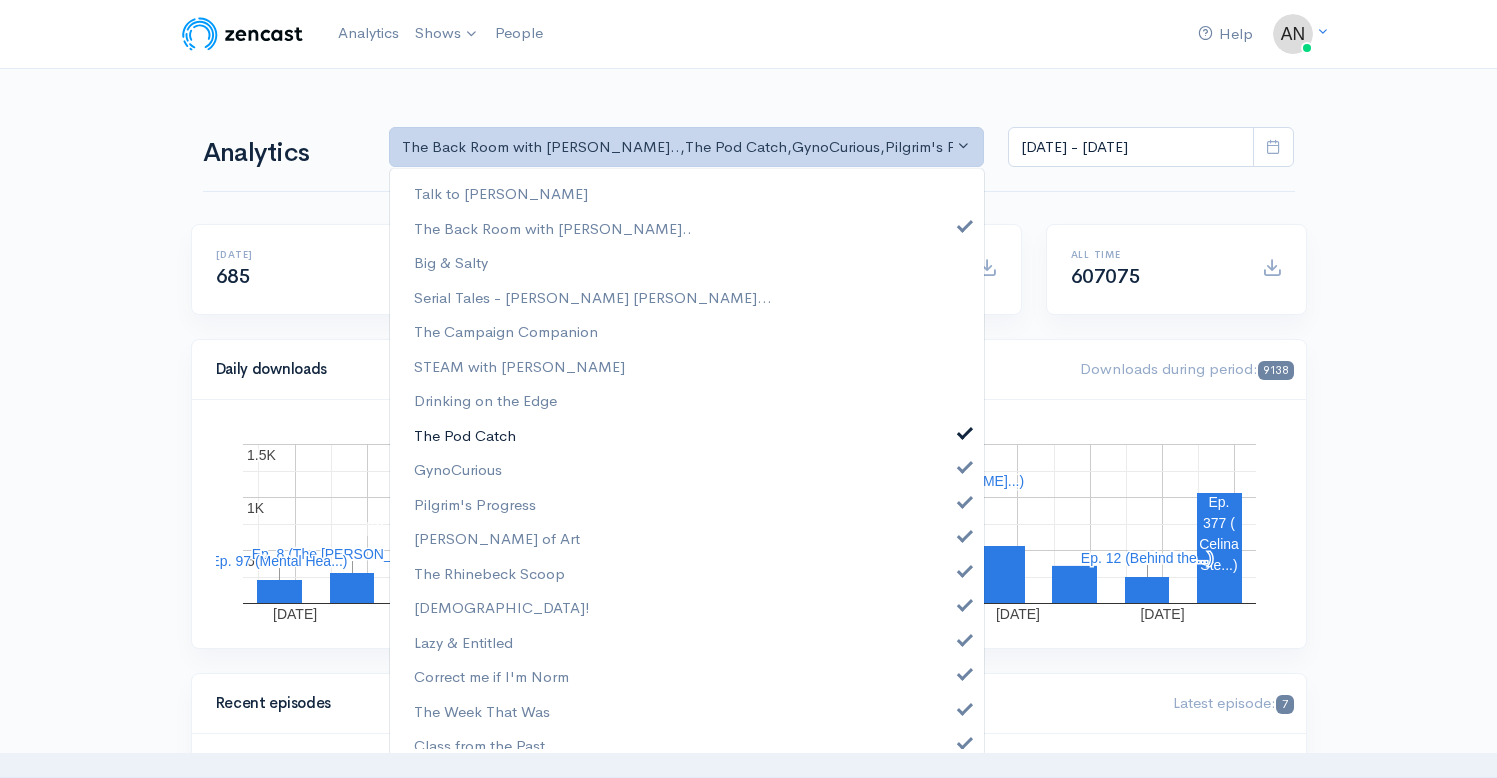 click at bounding box center [965, 430] 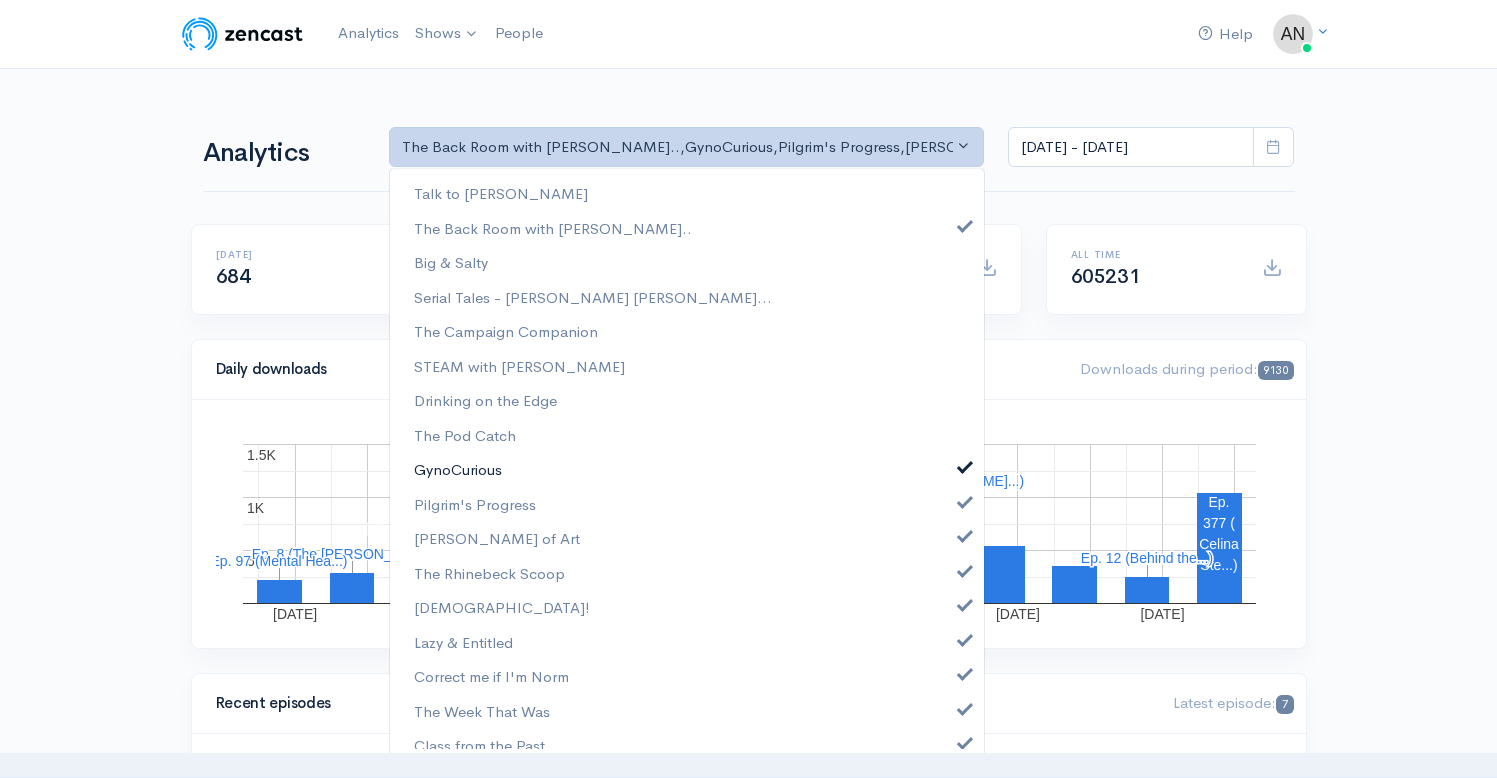 click on "GynoCurious" at bounding box center [687, 469] 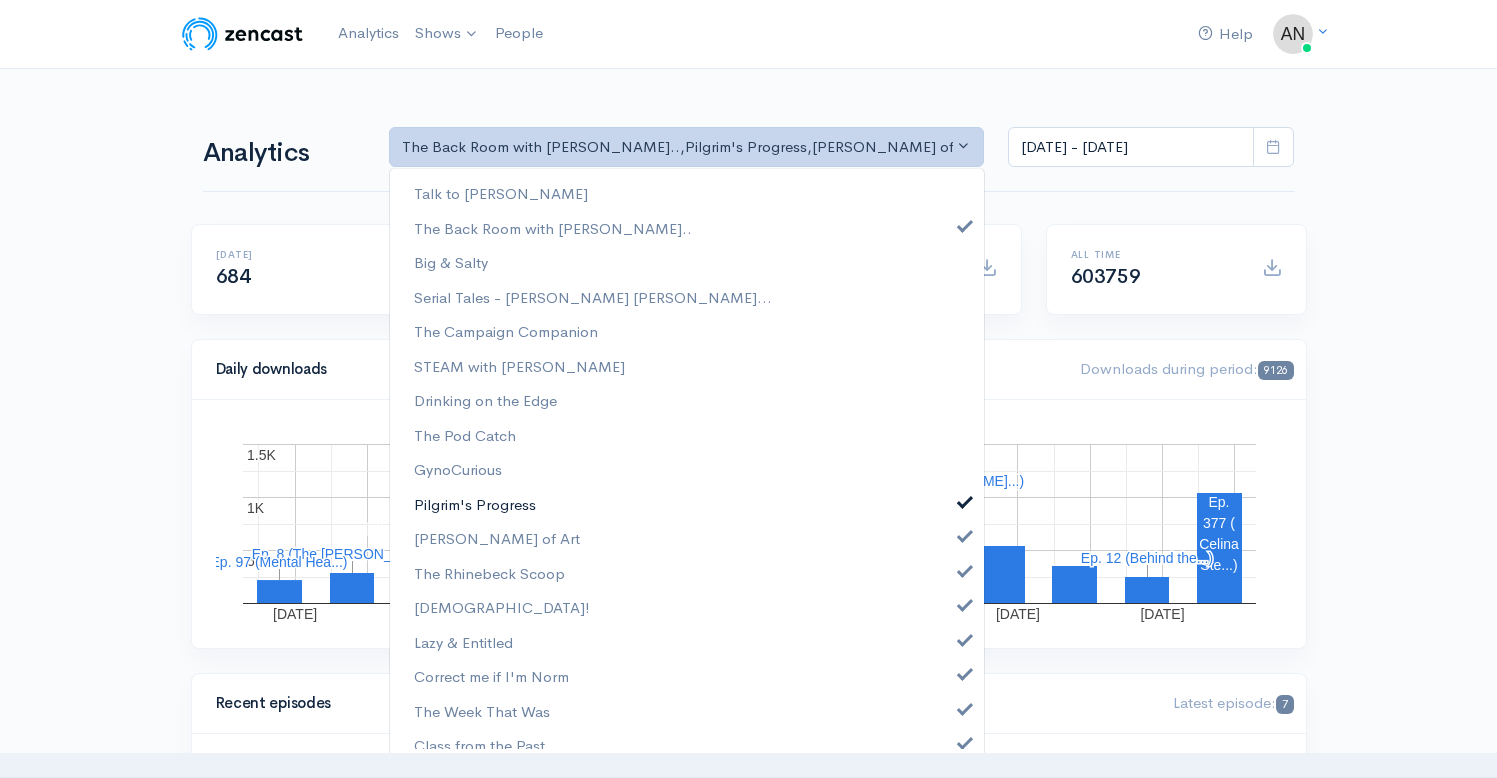 click at bounding box center (965, 499) 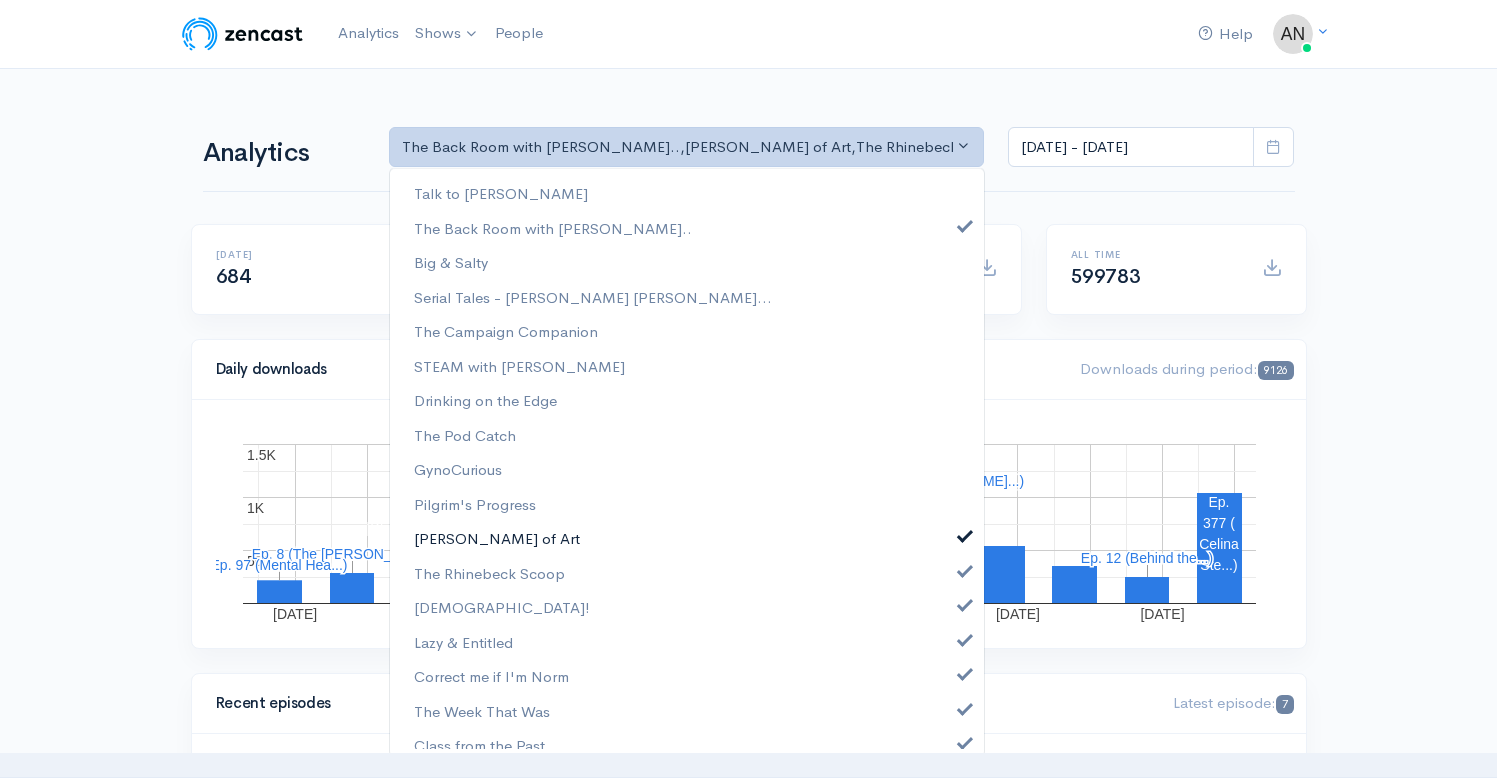 click at bounding box center (965, 533) 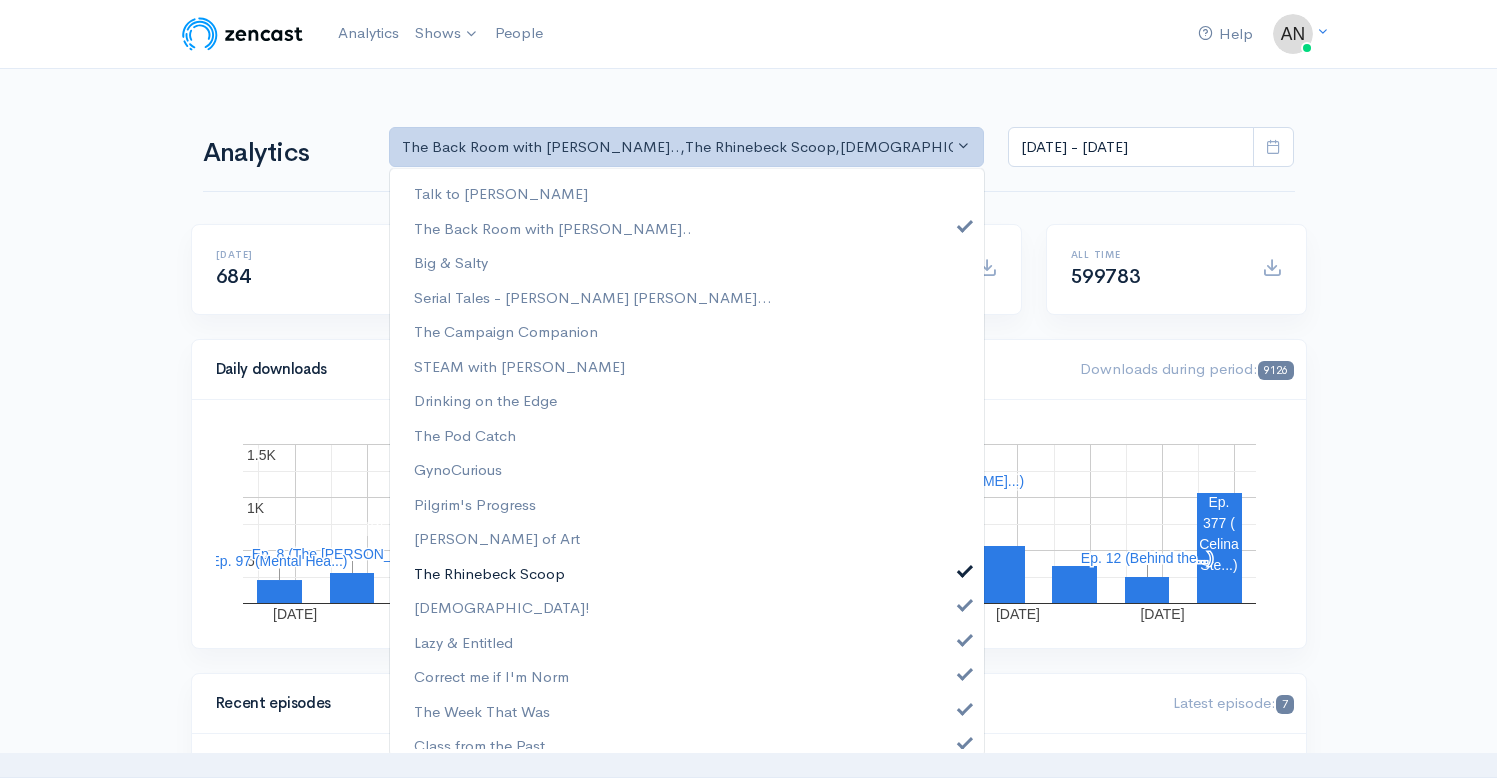 click at bounding box center (965, 568) 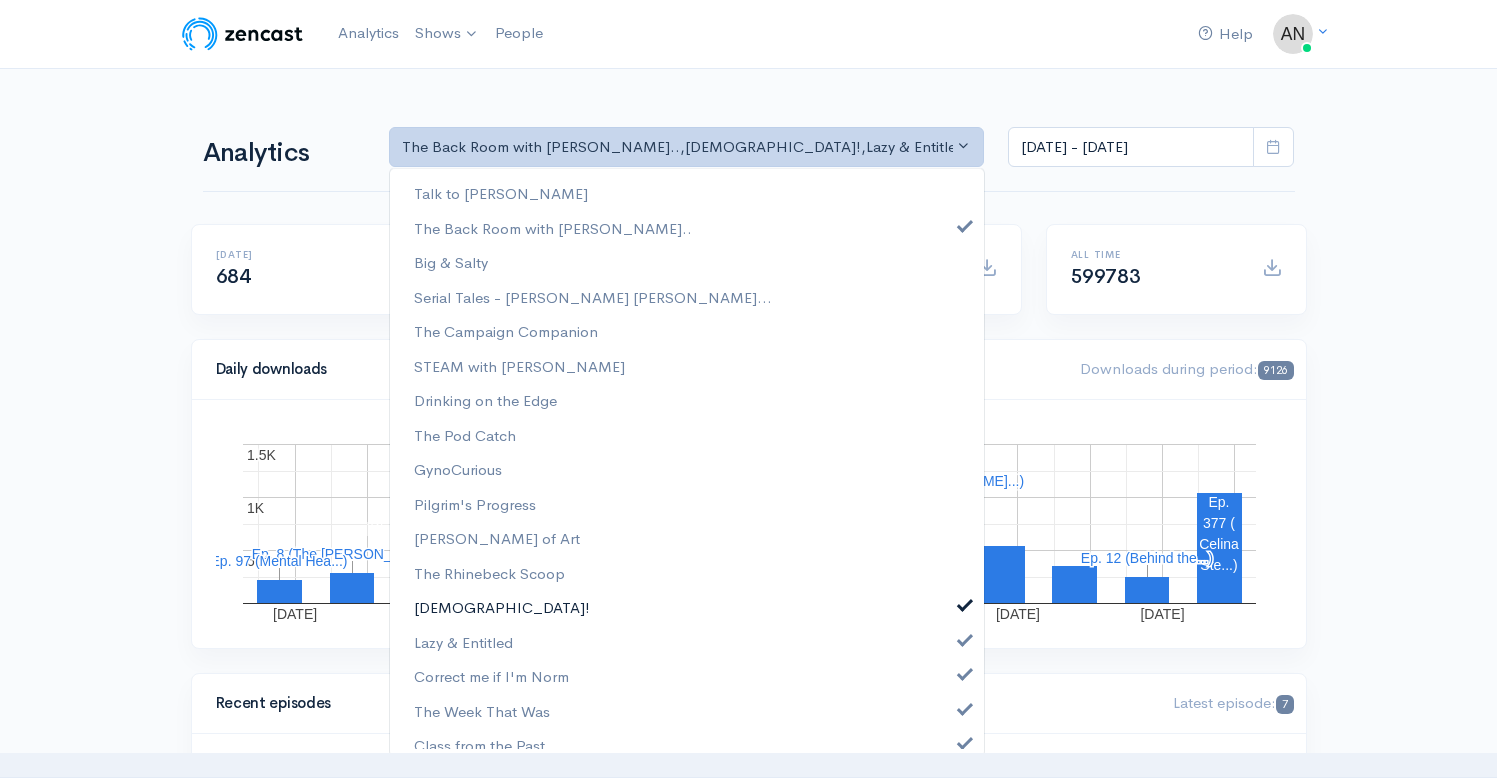 click at bounding box center (965, 602) 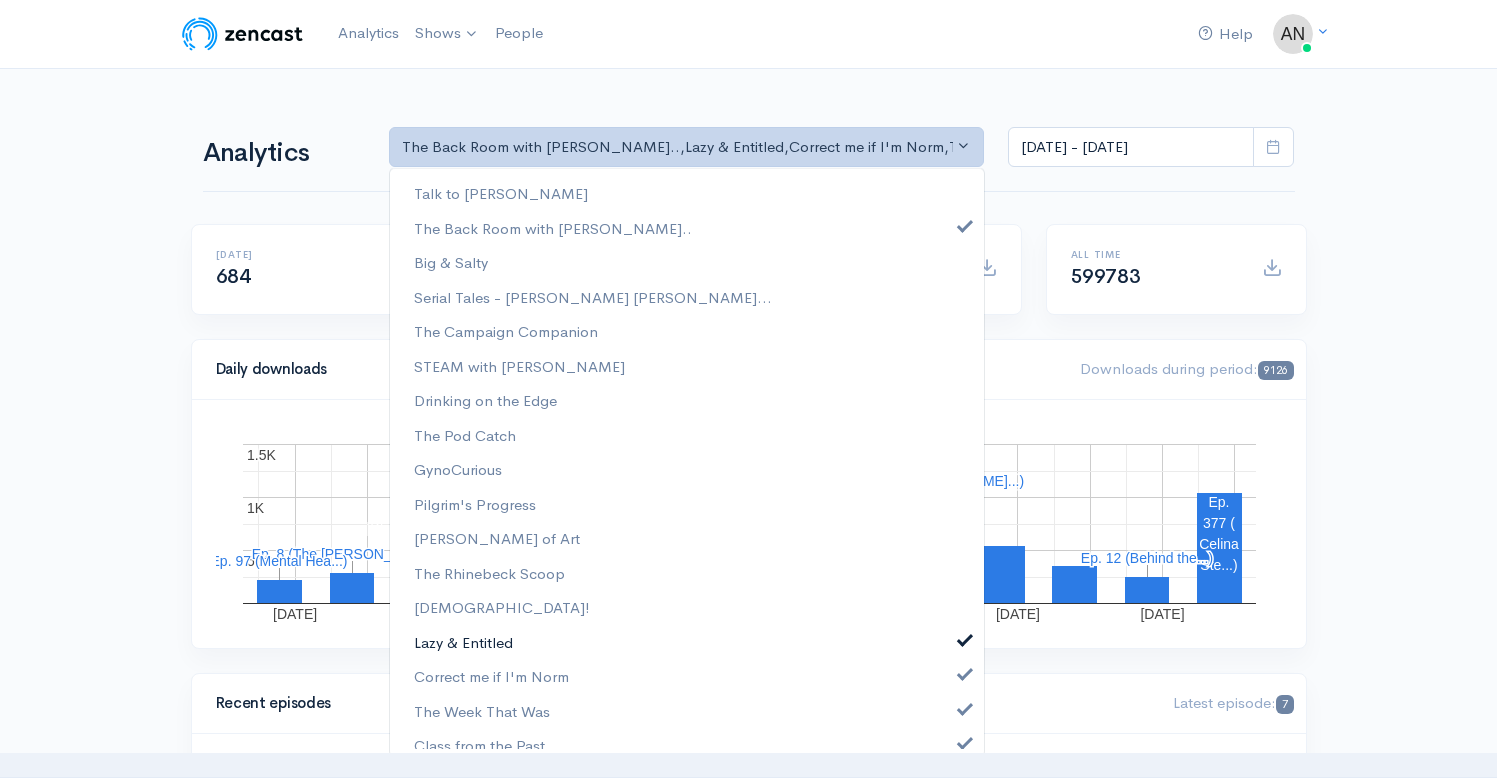 click on "Lazy & Entitled" at bounding box center [687, 642] 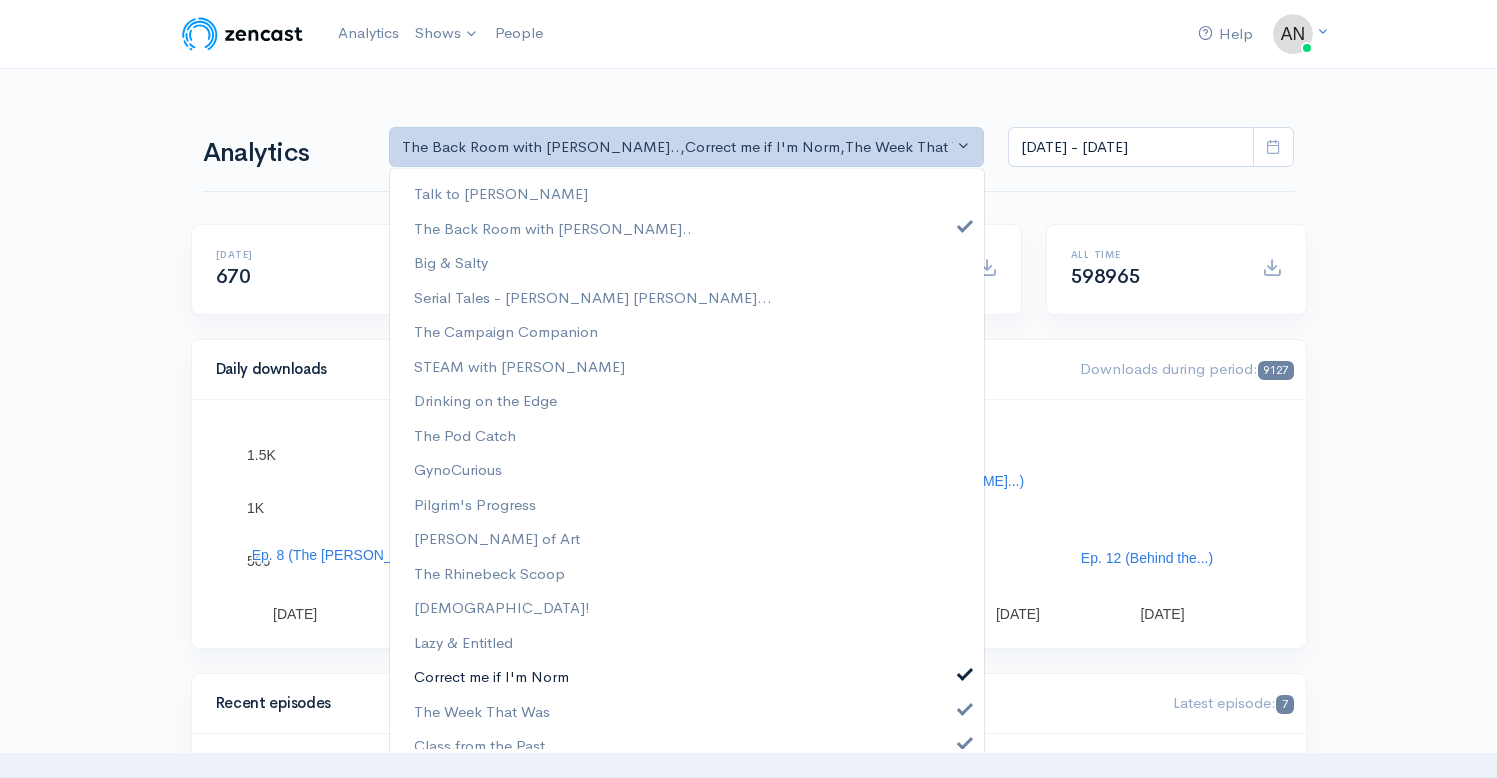 click at bounding box center [965, 671] 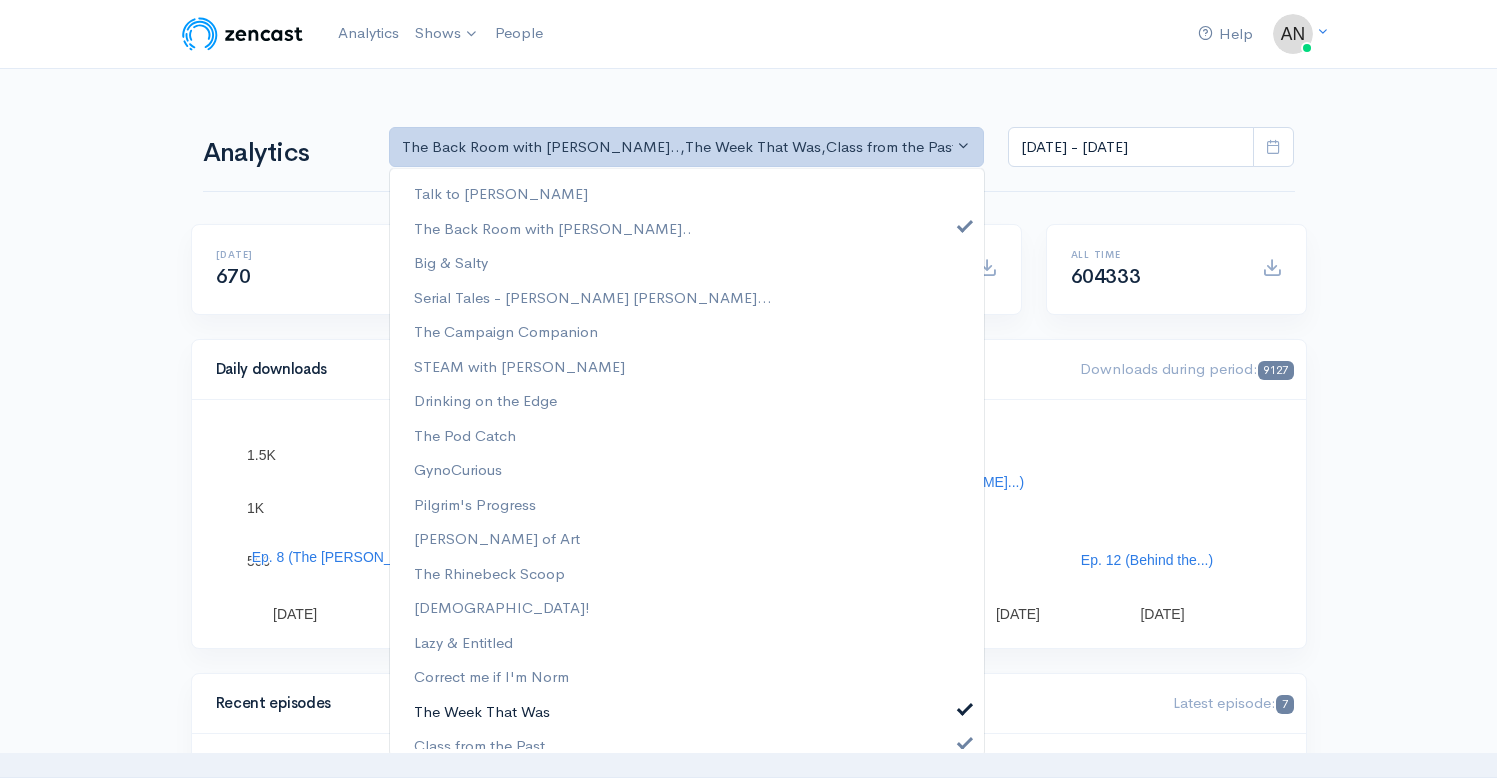 click at bounding box center [965, 706] 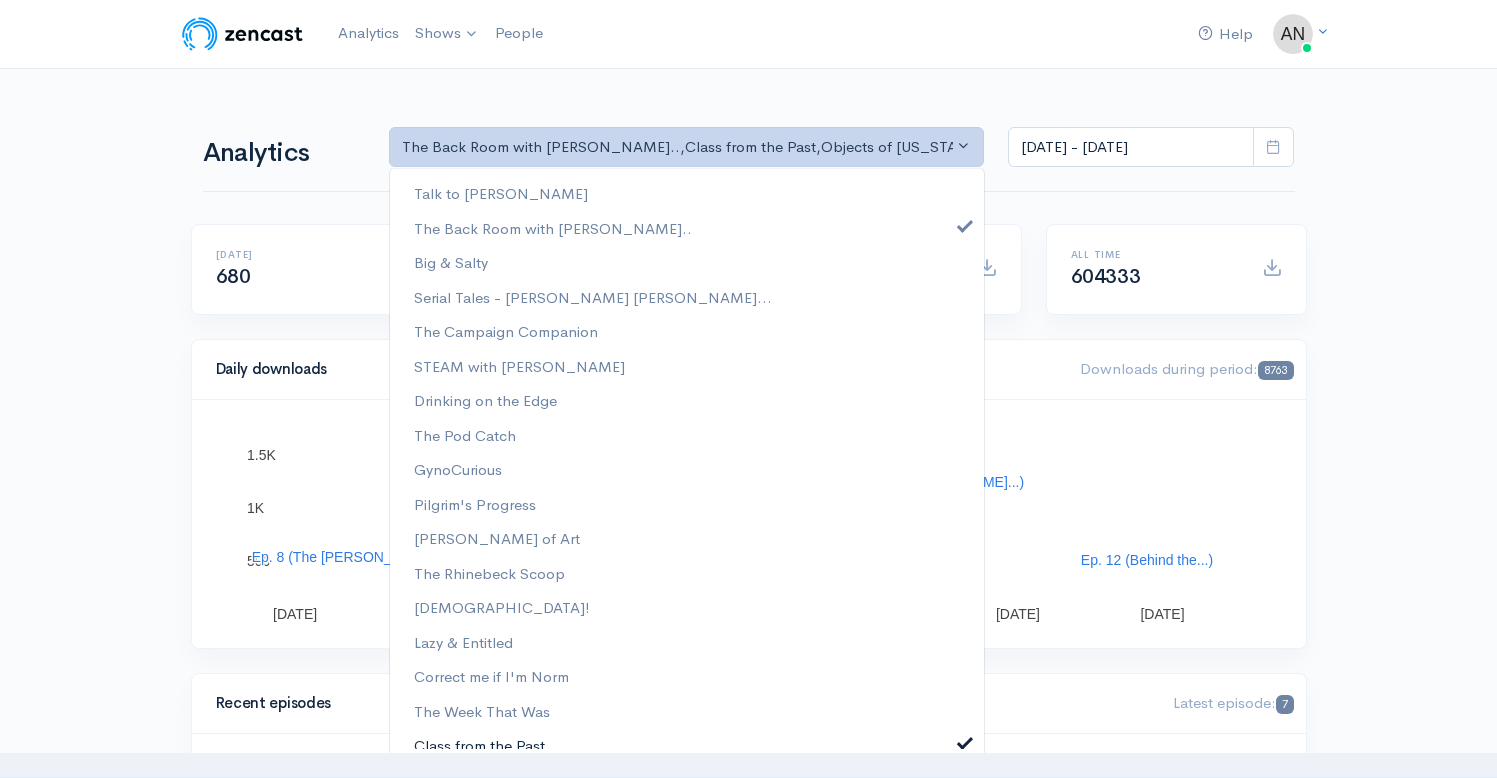 click on "Class from the Past" at bounding box center [687, 745] 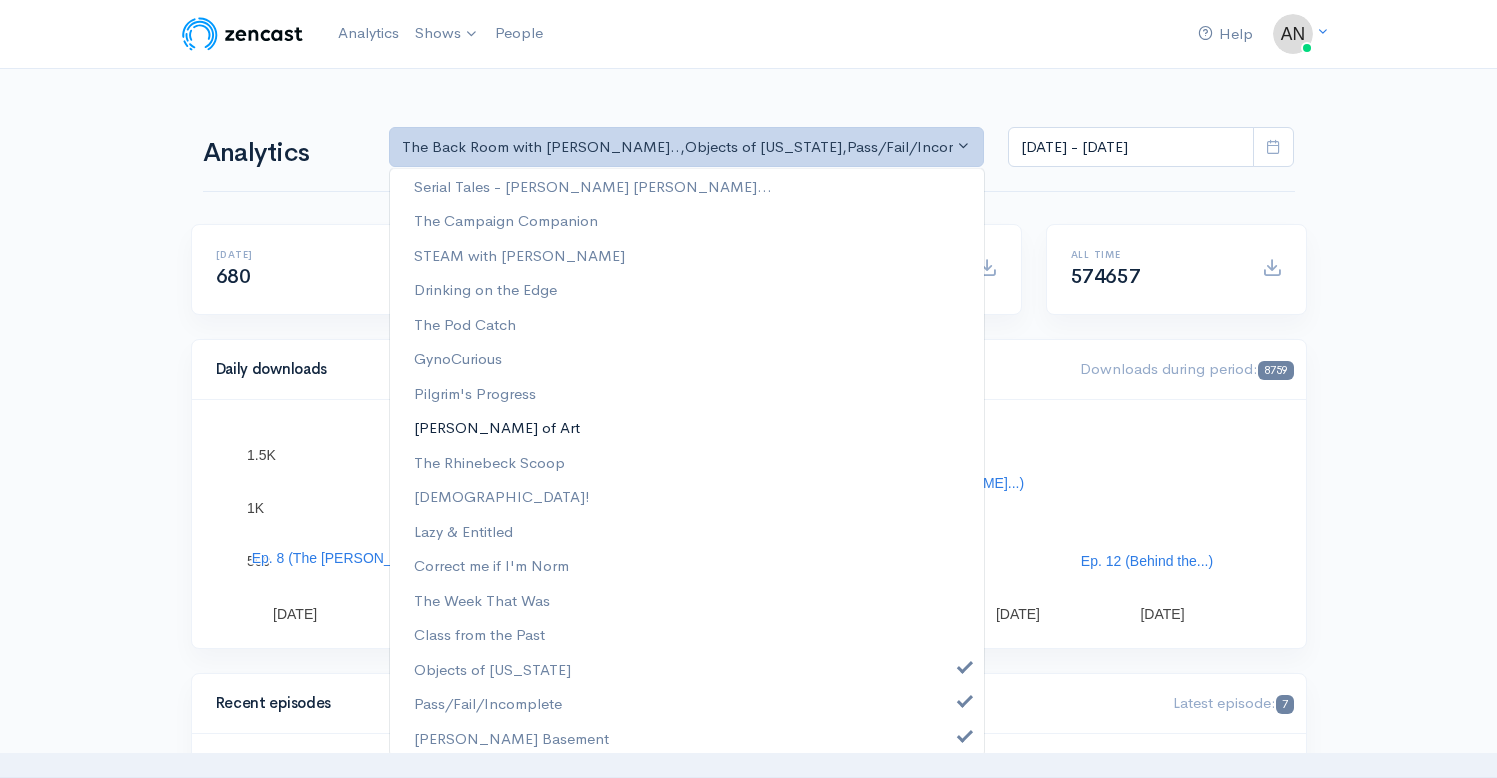 scroll, scrollTop: 256, scrollLeft: 0, axis: vertical 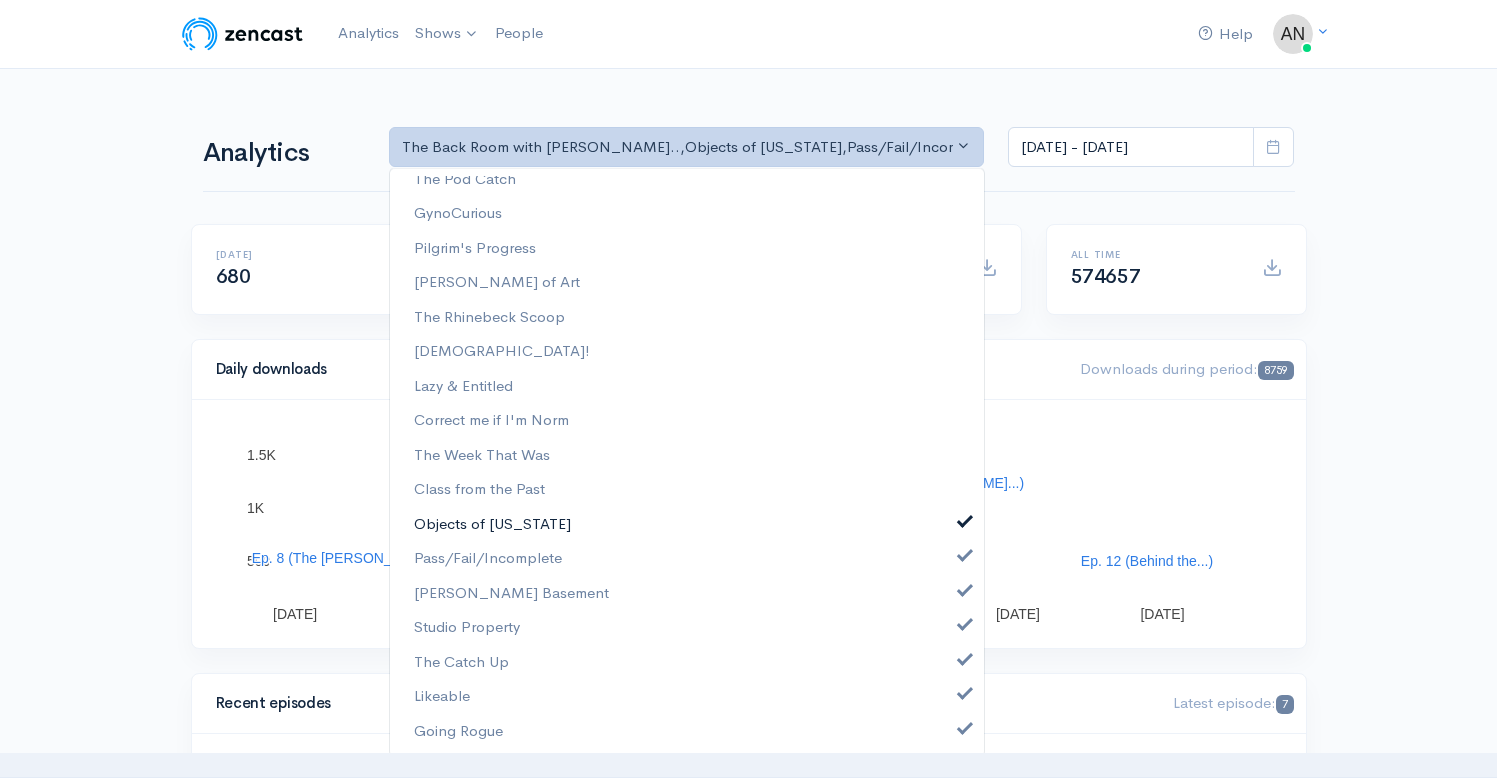 click at bounding box center (965, 519) 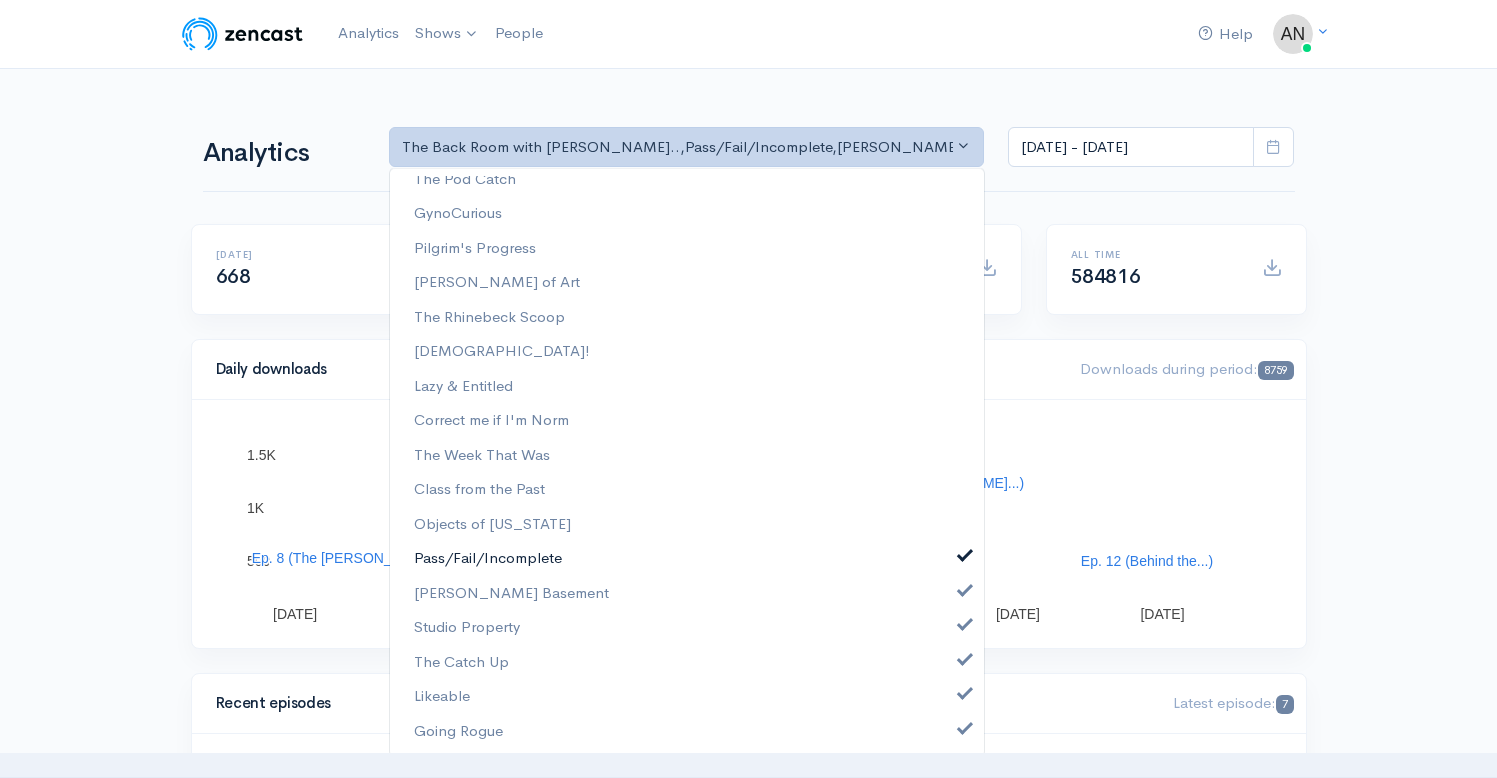 click at bounding box center [965, 553] 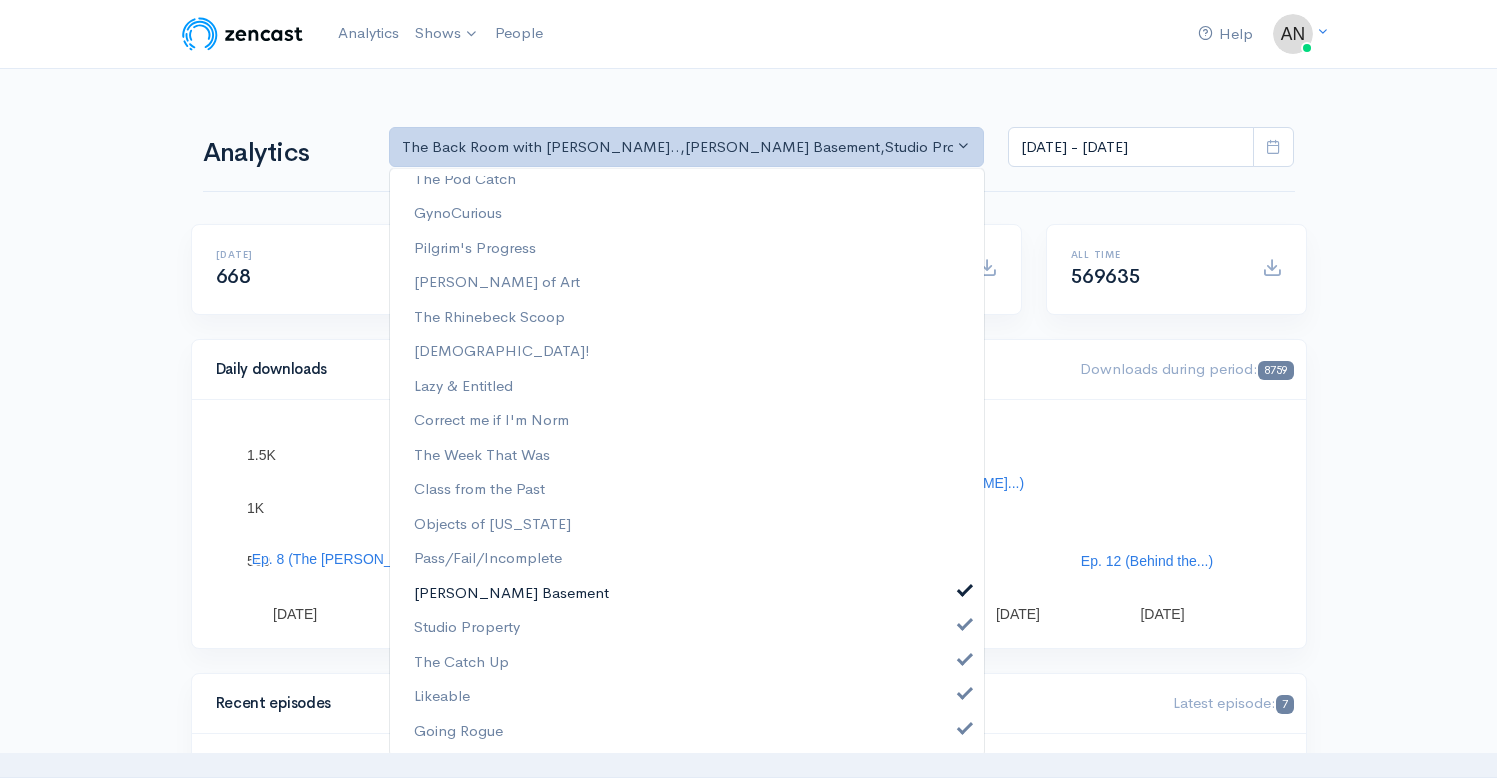click at bounding box center (965, 588) 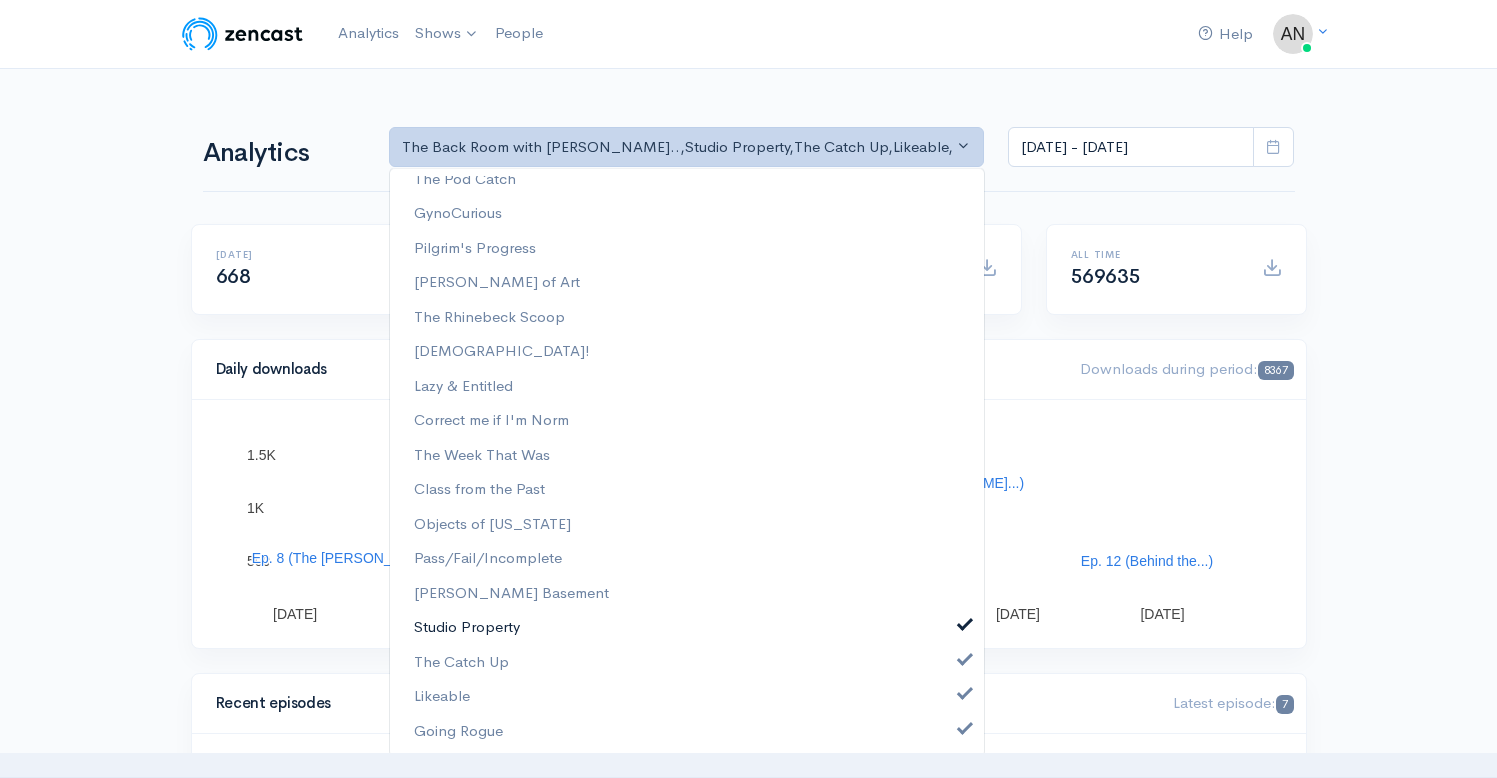 click on "Studio Property" at bounding box center [687, 627] 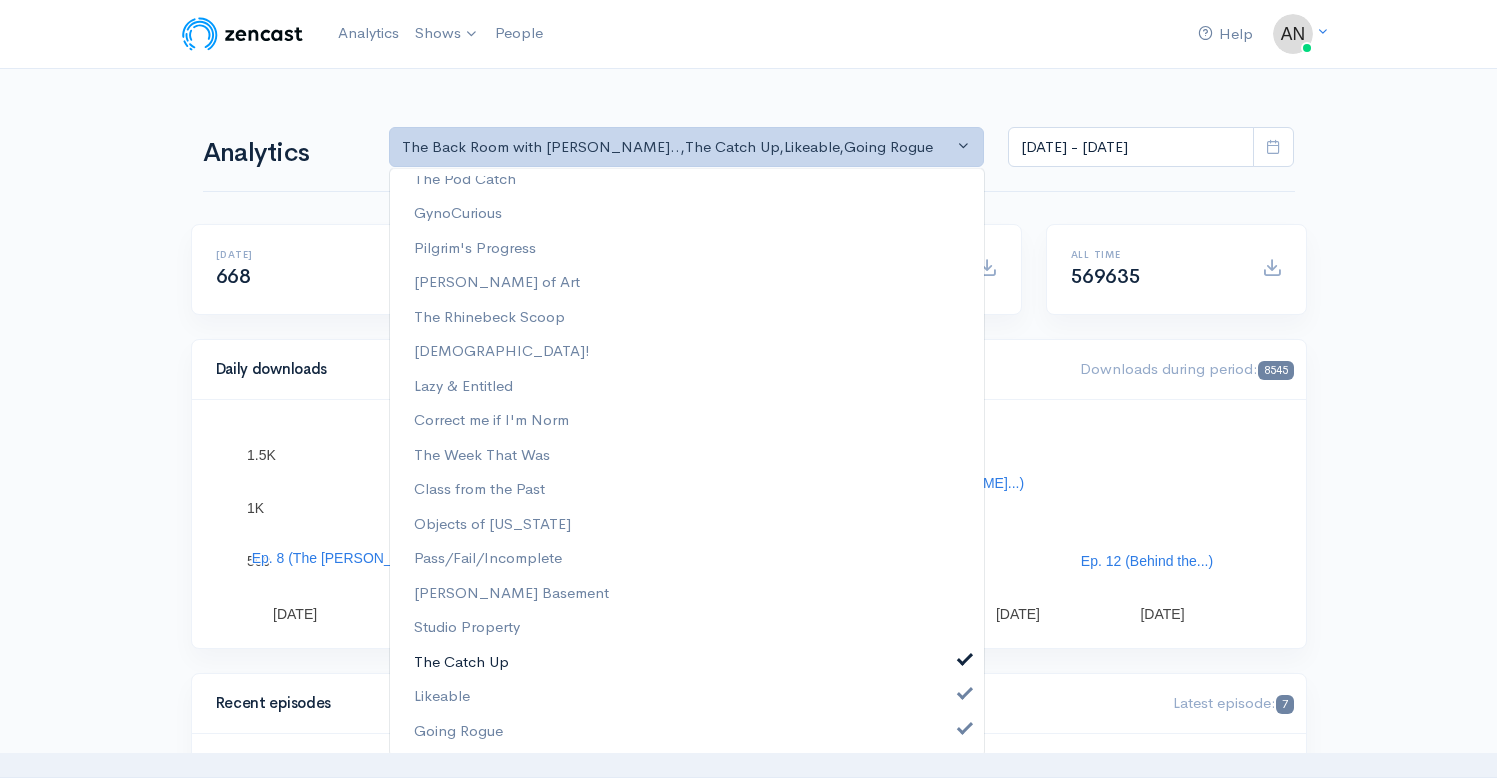 click at bounding box center (965, 657) 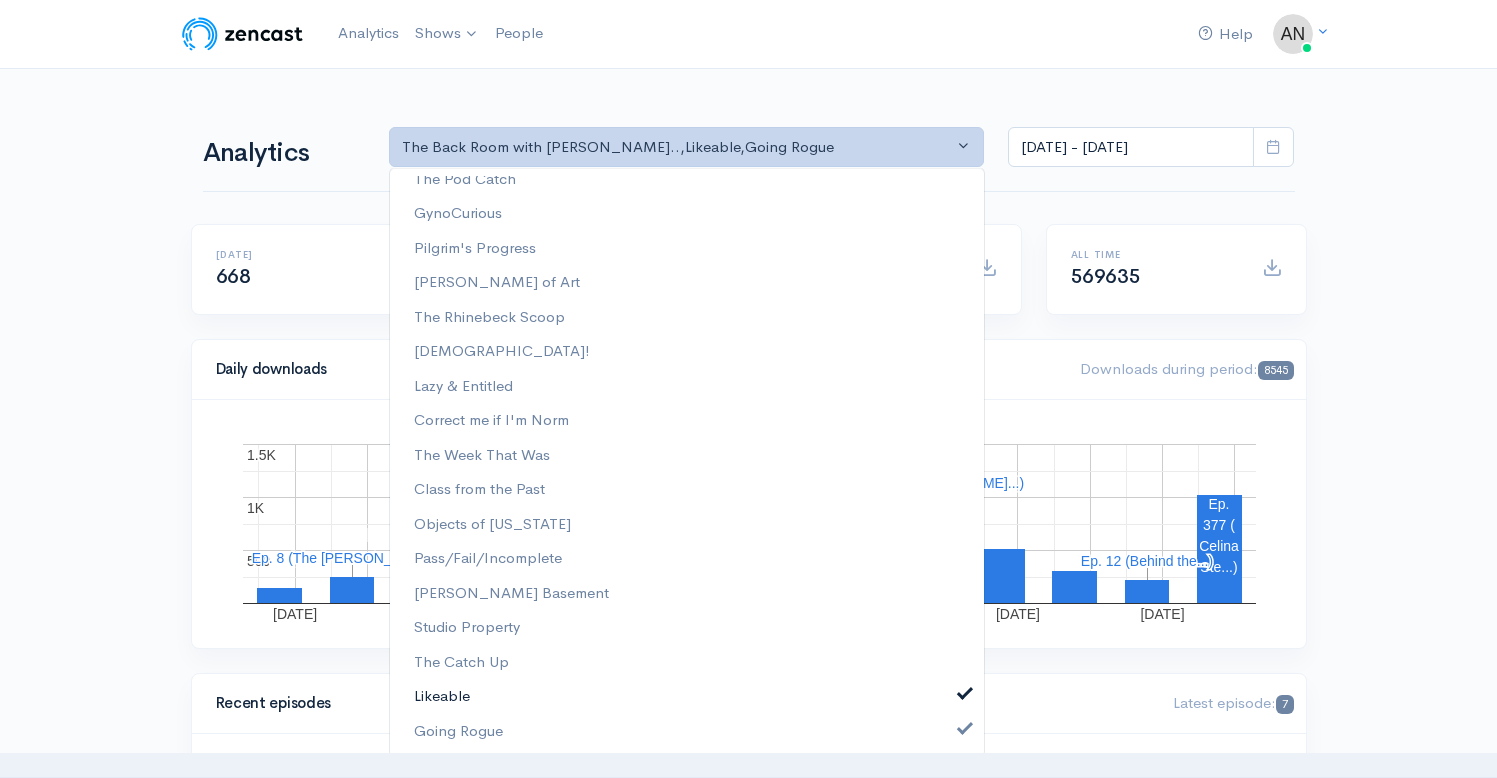 click at bounding box center (965, 691) 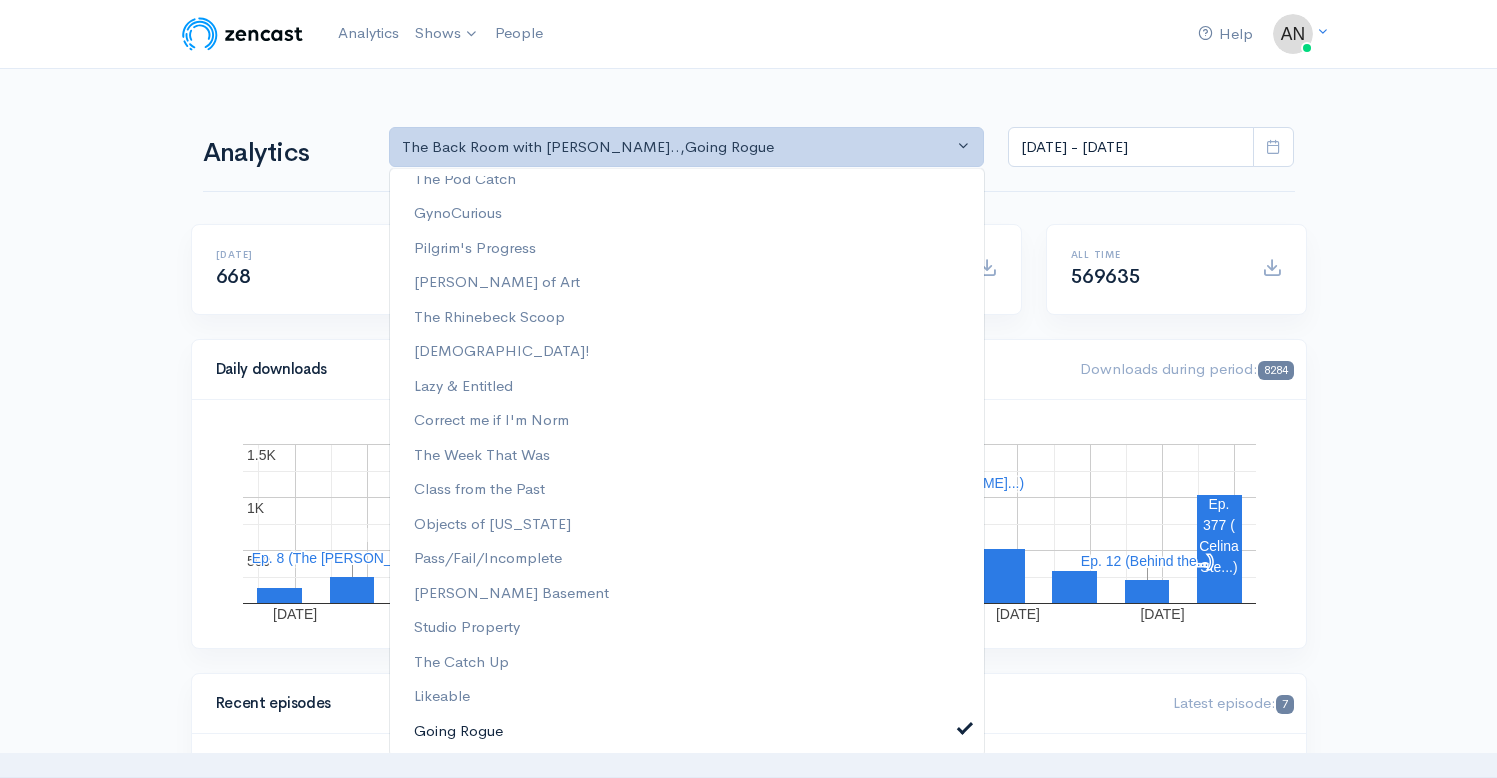 click at bounding box center (965, 726) 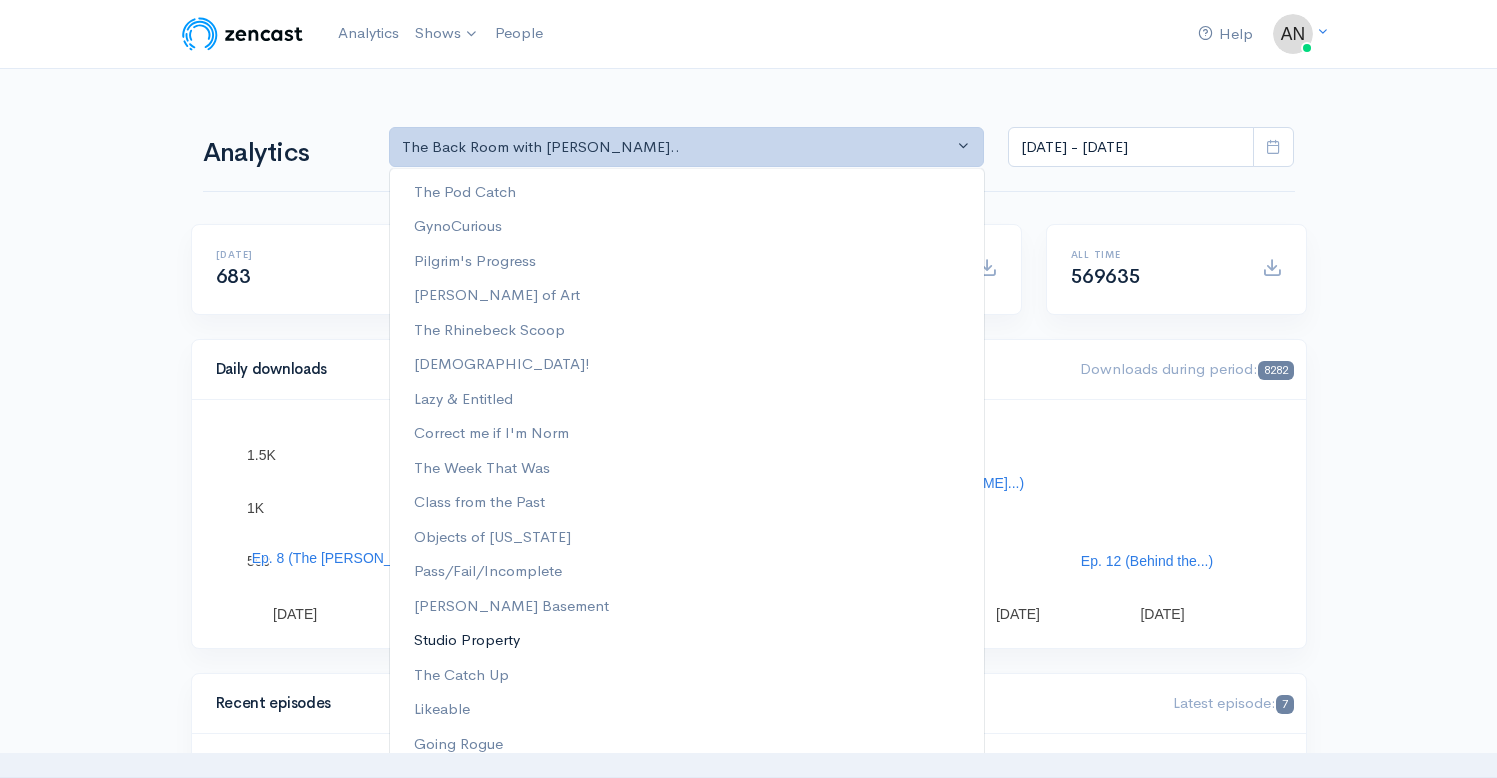 scroll, scrollTop: 117, scrollLeft: 0, axis: vertical 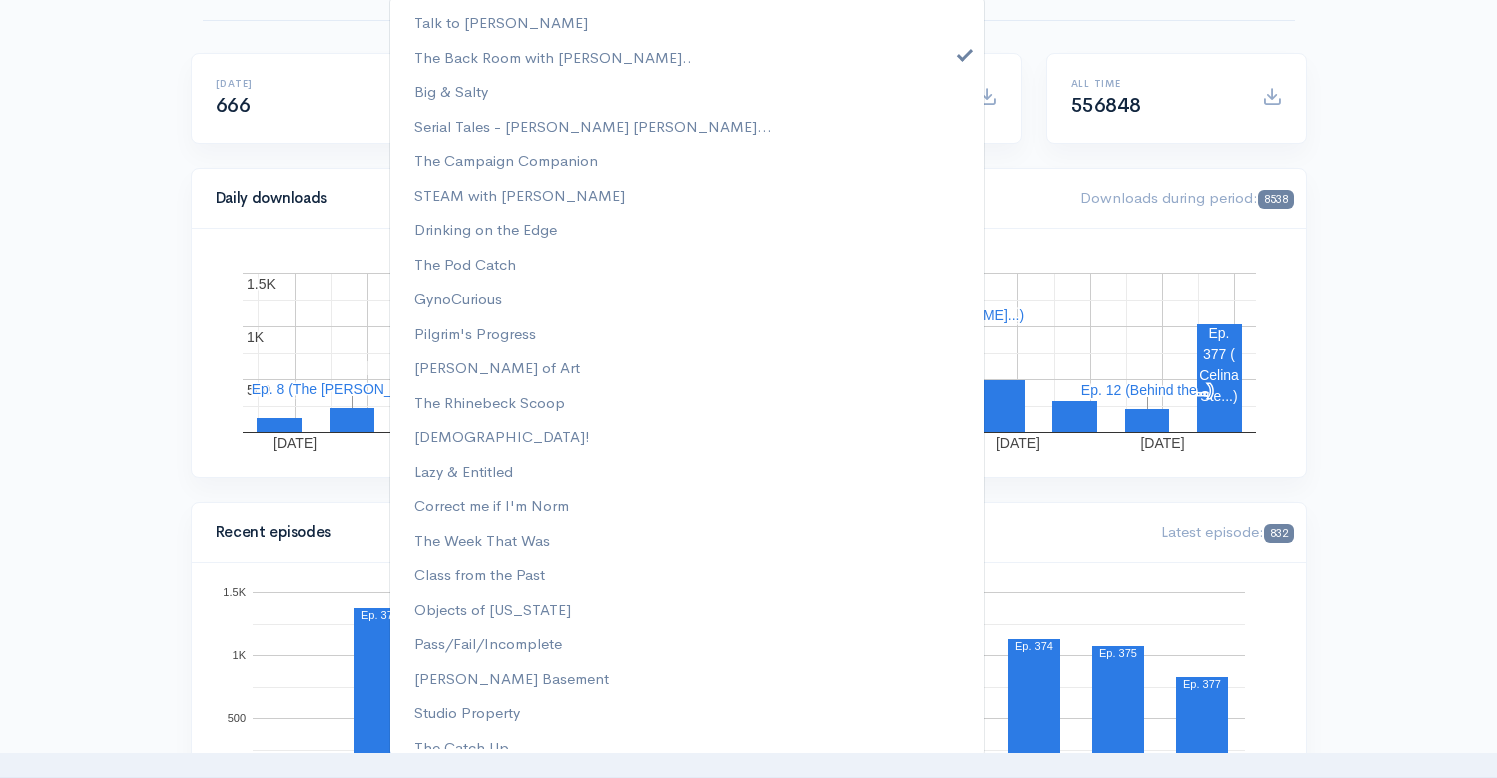 click on "Help
Notifications
View all
Your profile   Team settings     Radio Free Rhinecliff   Current     Logout
Analytics
Shows
Likeable
The Back Room with [PERSON_NAME]
The Catch Up
The Week That Was
Going Rogue
GynoCurious
The Rhinebeck Scoop
Correct me if I'm Norm
[PERSON_NAME] of Art
Drinking on the Edge
Lazy & Entitled
[PERSON_NAME] Basement" at bounding box center [748, 1246] 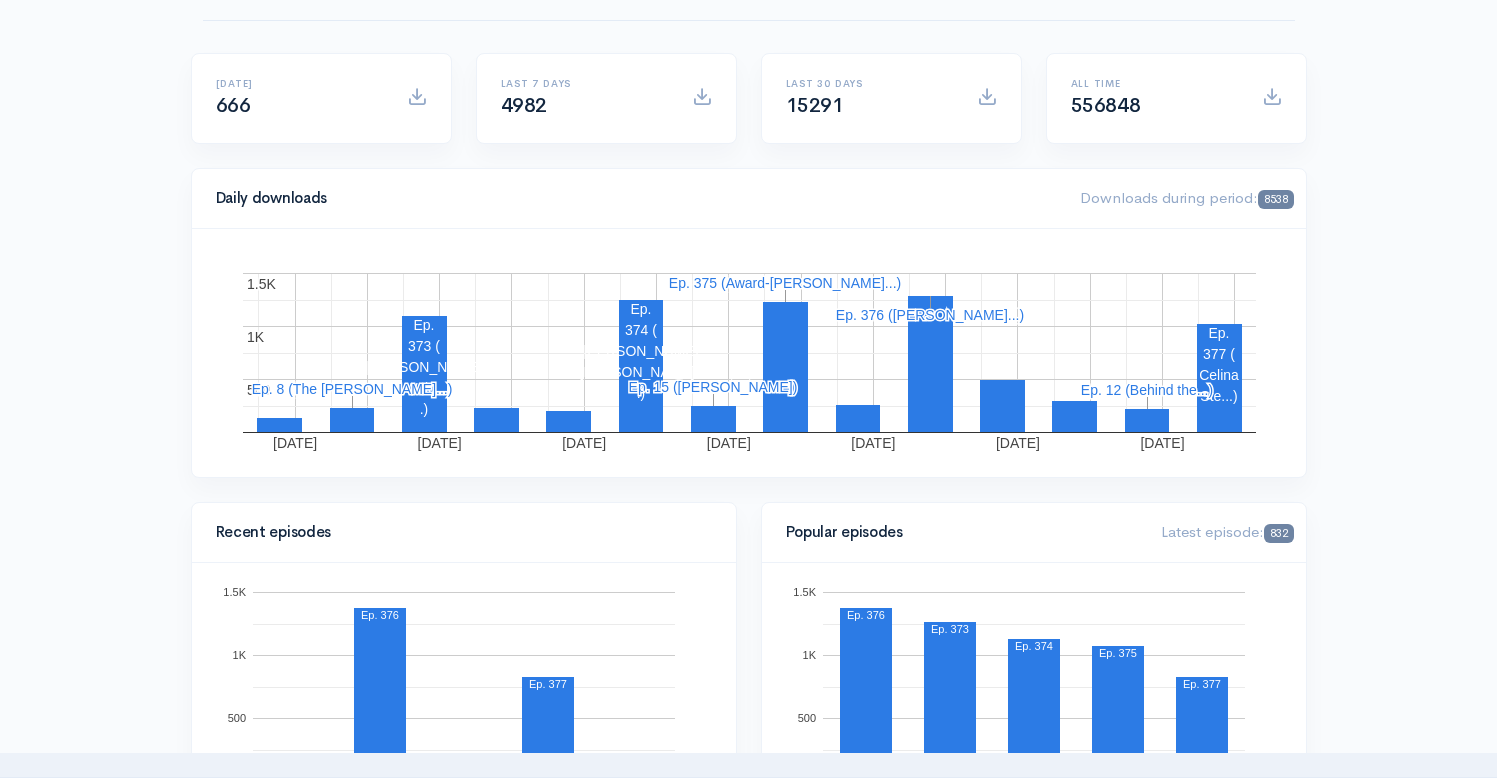 scroll, scrollTop: 0, scrollLeft: 0, axis: both 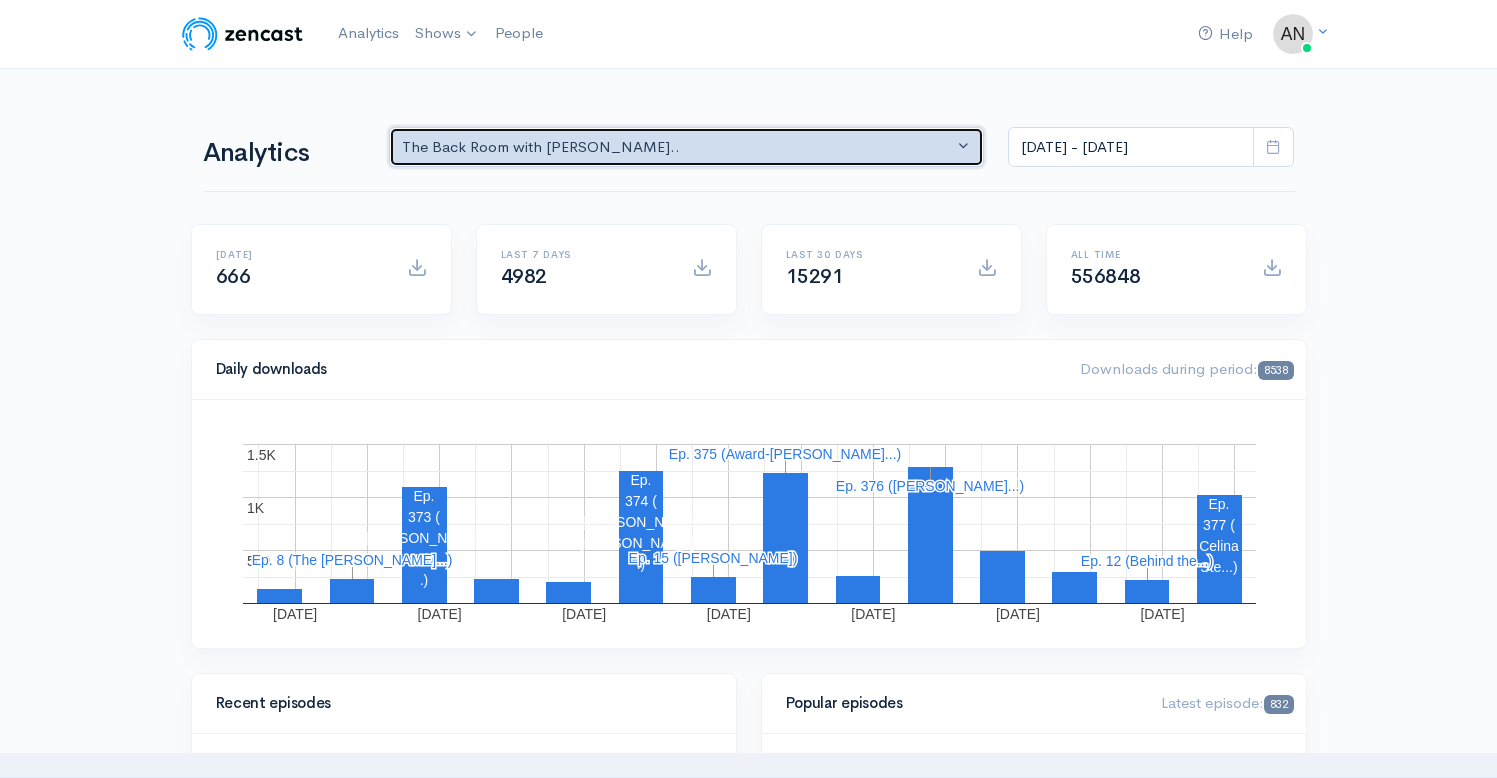 click on "The Back Room with [PERSON_NAME].." at bounding box center [678, 147] 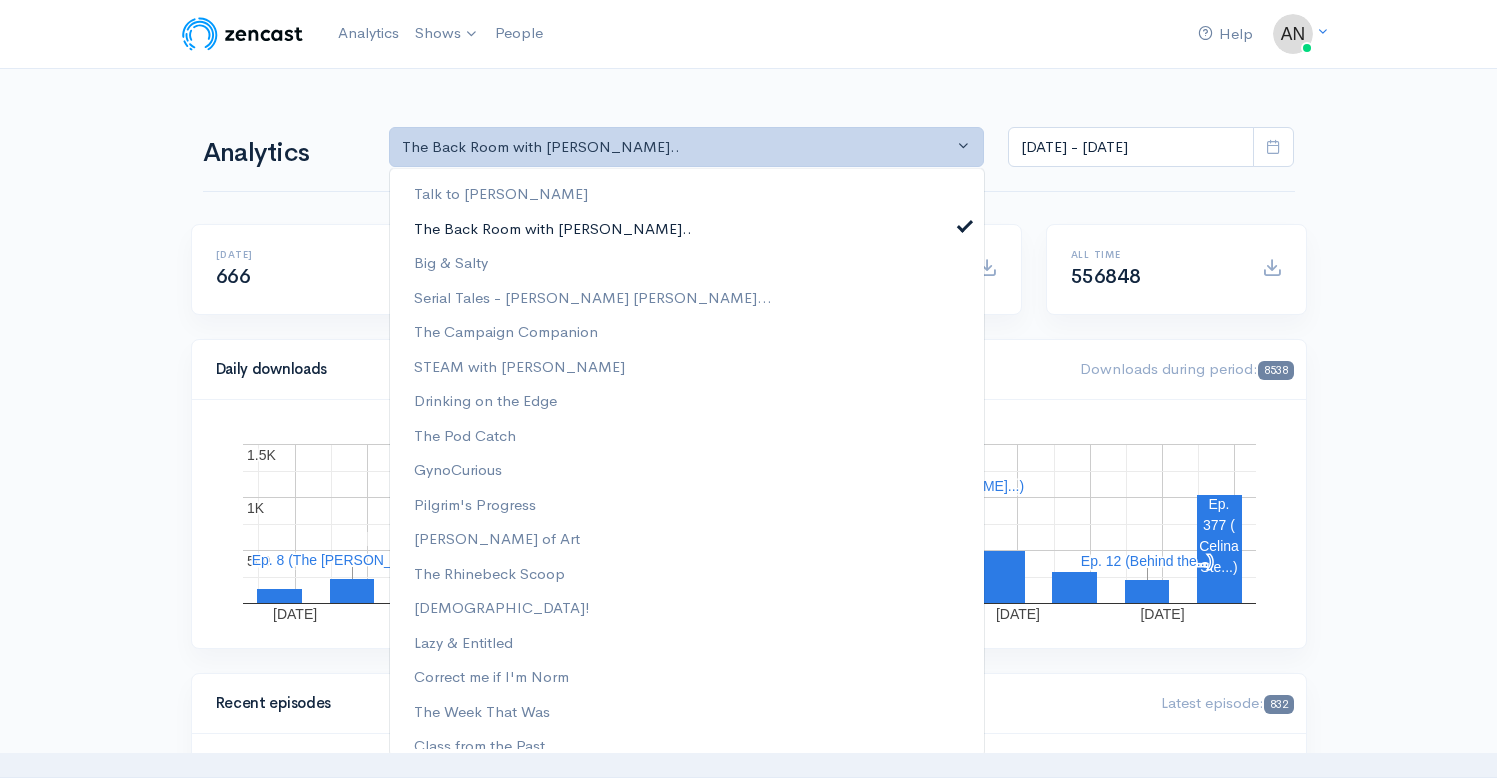 click at bounding box center [965, 223] 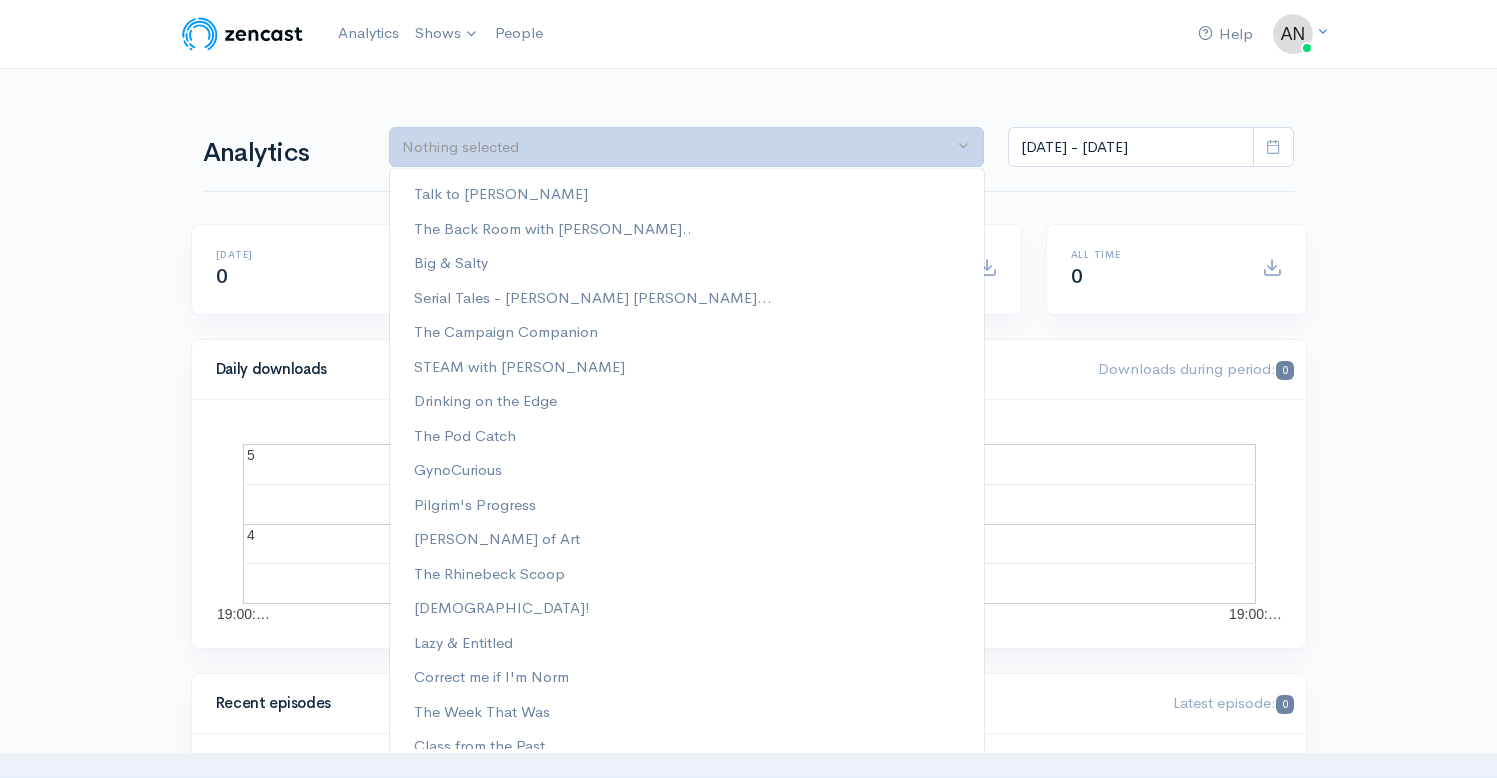 click on "Help
Notifications
View all
Your profile   Team settings     Radio Free Rhinecliff   Current     Logout
Analytics
Shows
Likeable
The Back Room with [PERSON_NAME]
The Catch Up
The Week That Was
Going Rogue
GynoCurious
The Rhinebeck Scoop
Correct me if I'm Norm
[PERSON_NAME] of Art
Drinking on the Edge
Lazy & Entitled
[PERSON_NAME] Basement" at bounding box center [749, 34] 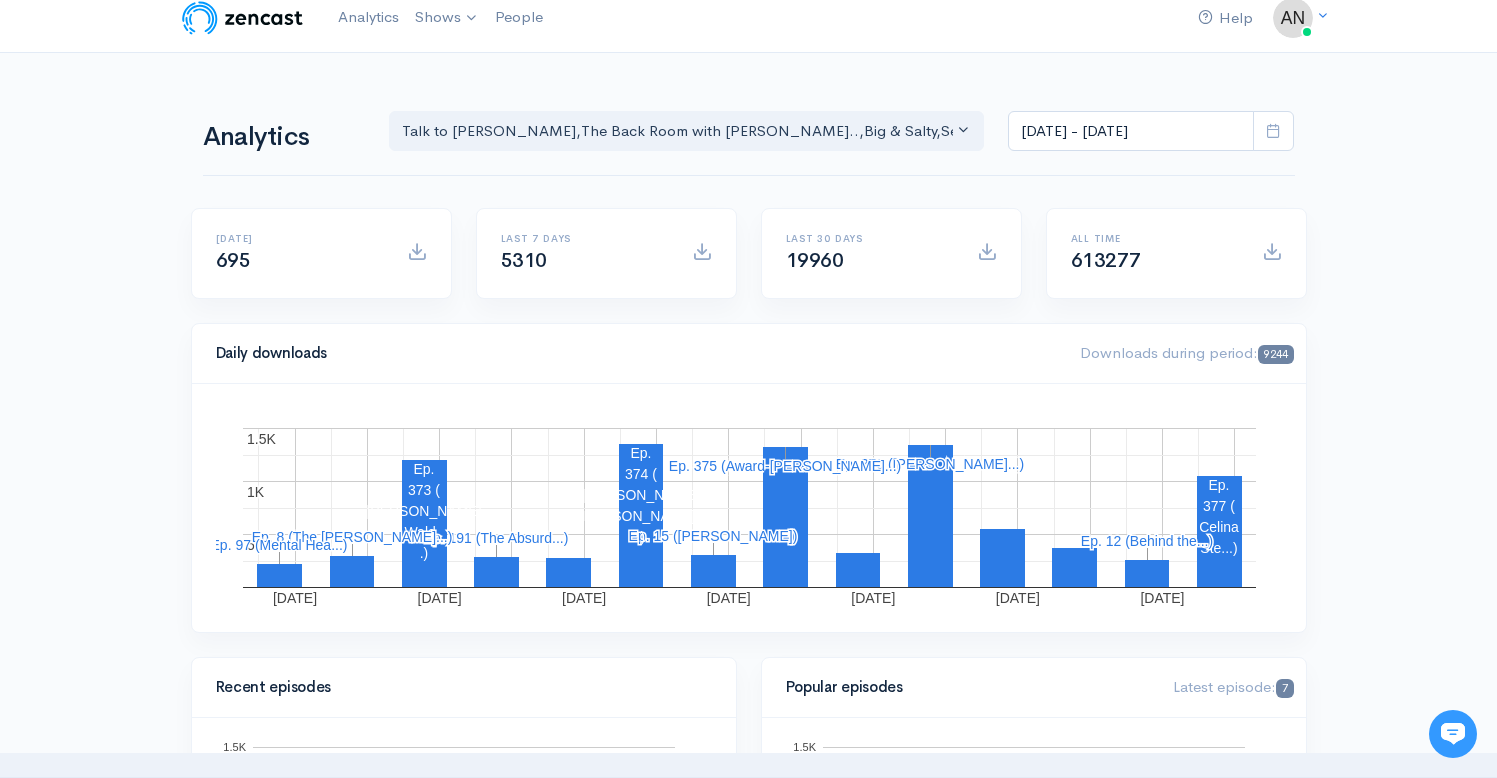 scroll, scrollTop: 0, scrollLeft: 0, axis: both 